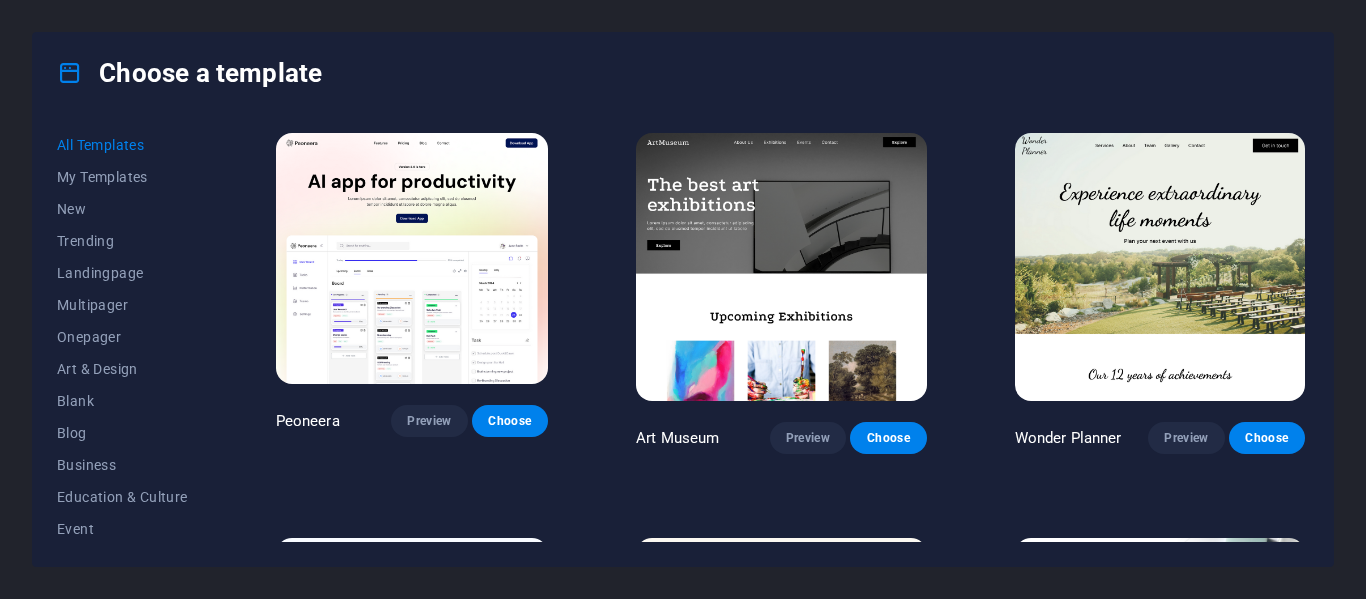 scroll, scrollTop: 0, scrollLeft: 0, axis: both 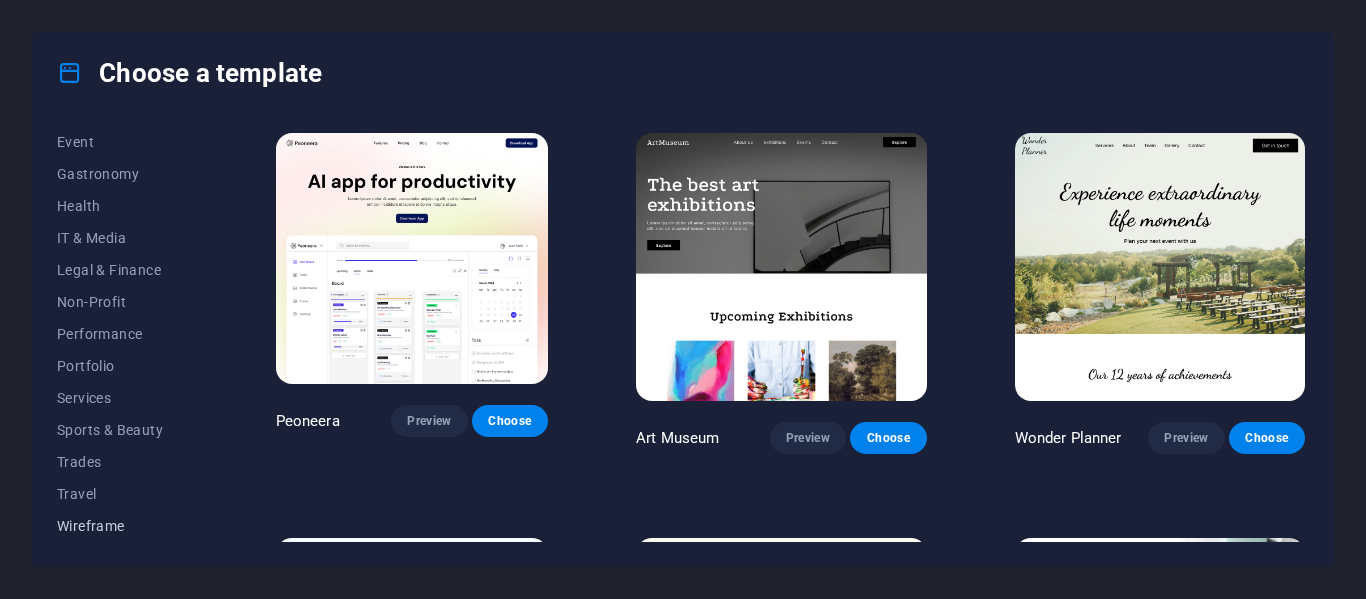 click on "Wireframe" at bounding box center [122, 526] 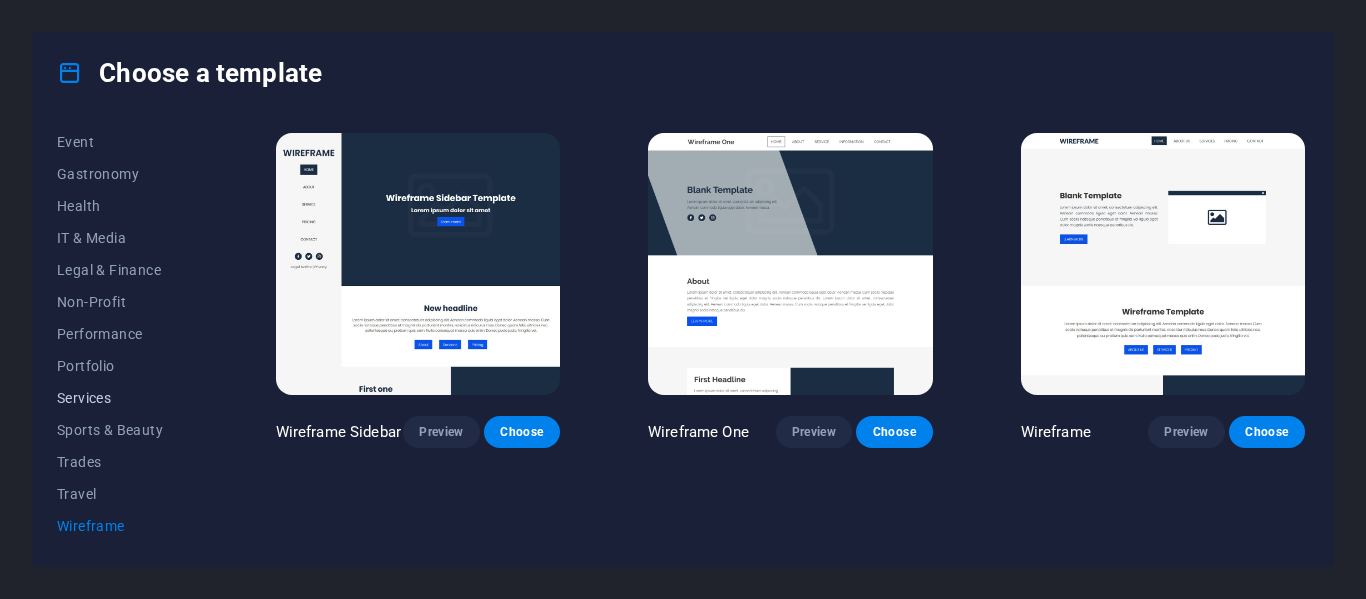 click on "Services" at bounding box center (122, 398) 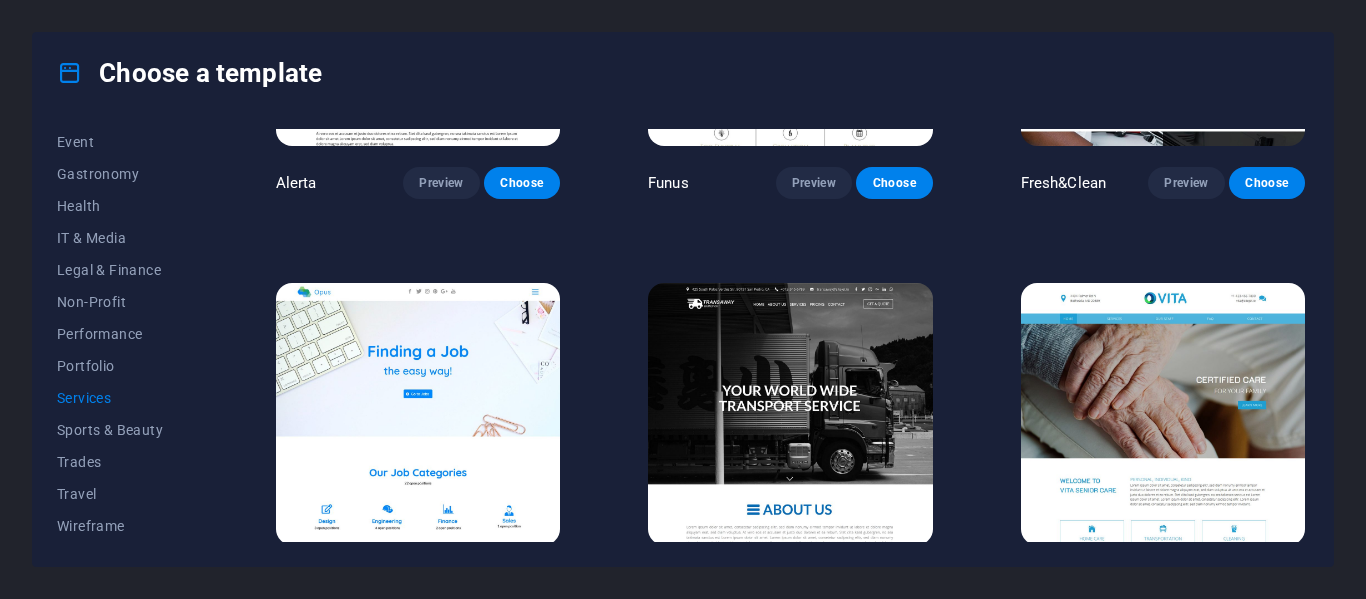 scroll, scrollTop: 2012, scrollLeft: 0, axis: vertical 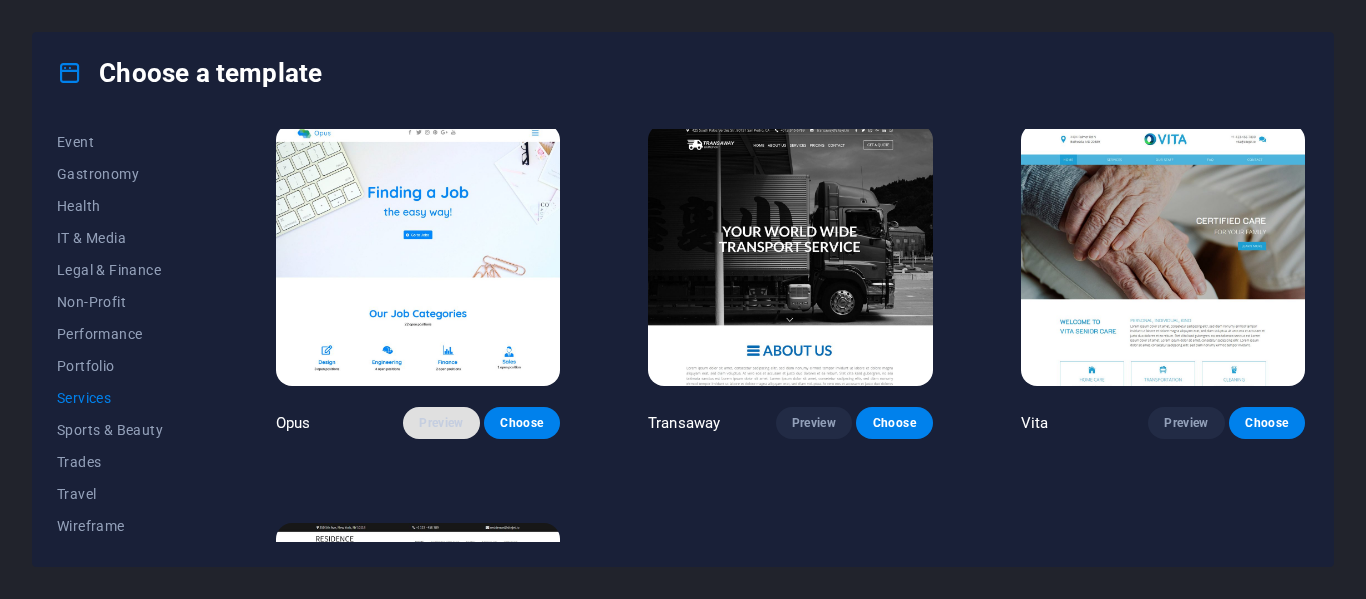 click on "Preview" at bounding box center (441, 423) 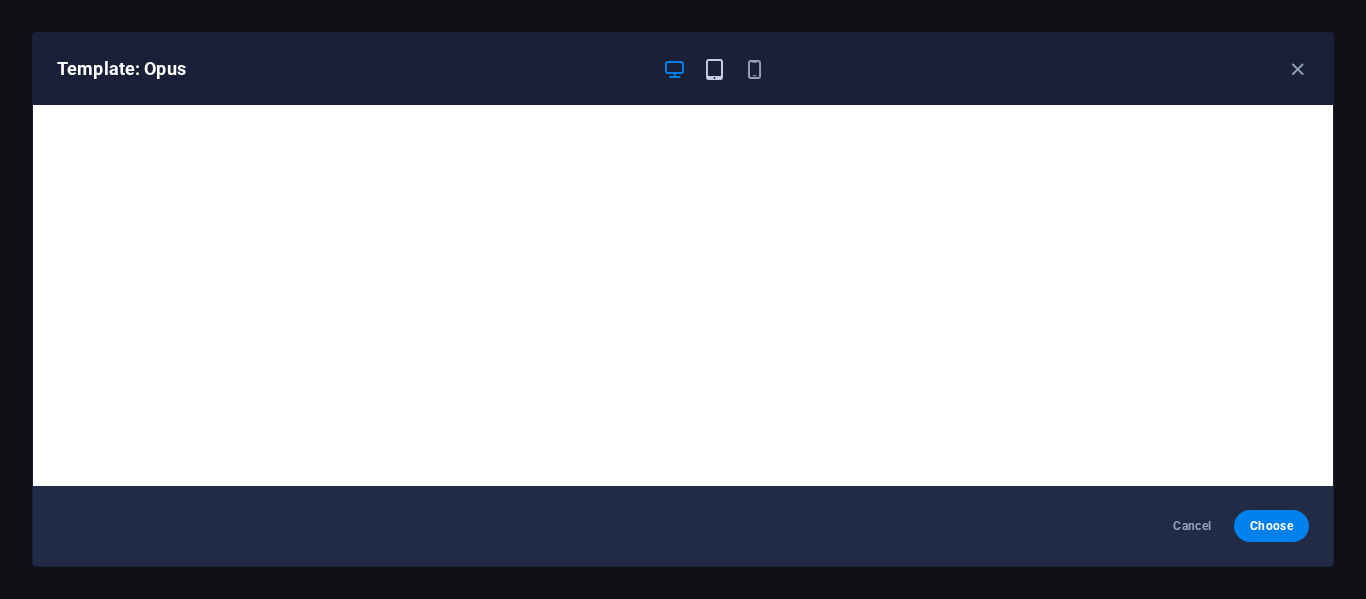 click at bounding box center (714, 69) 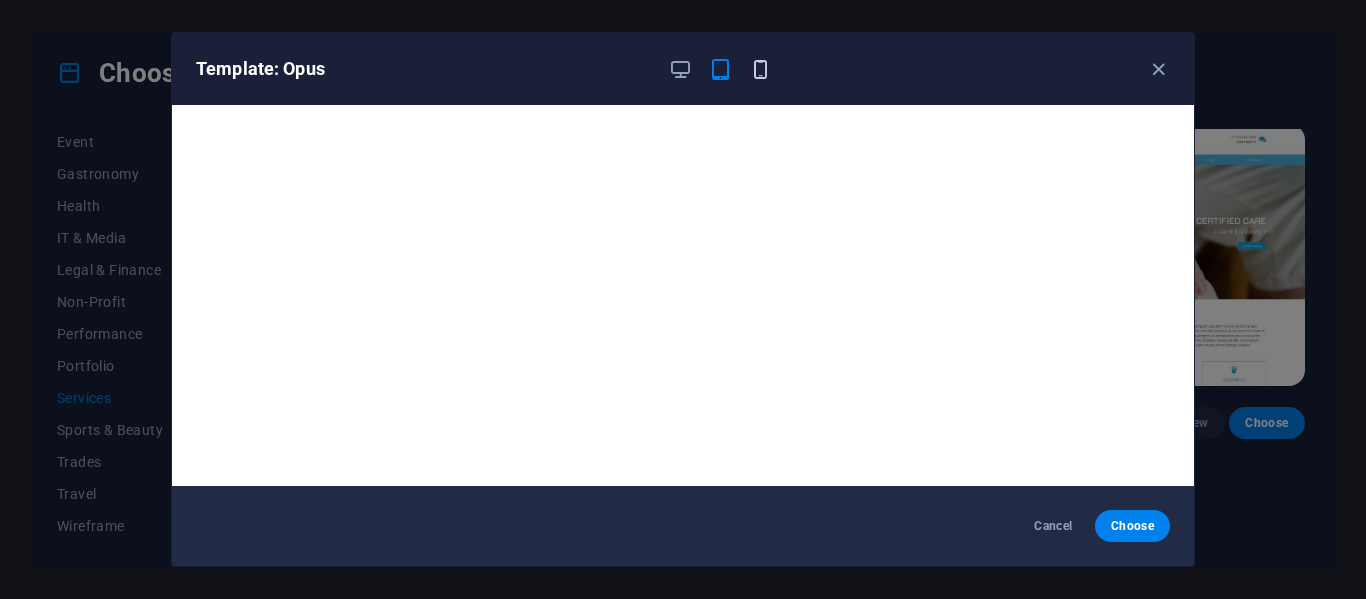 click at bounding box center (760, 69) 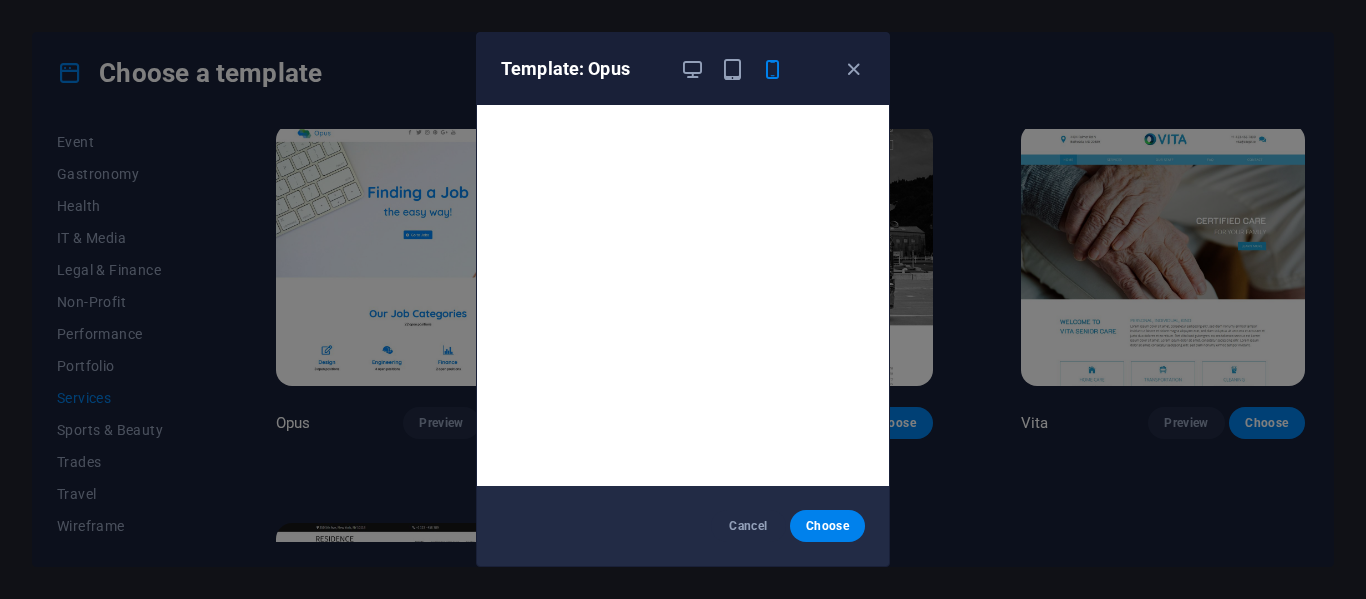 scroll, scrollTop: 5, scrollLeft: 0, axis: vertical 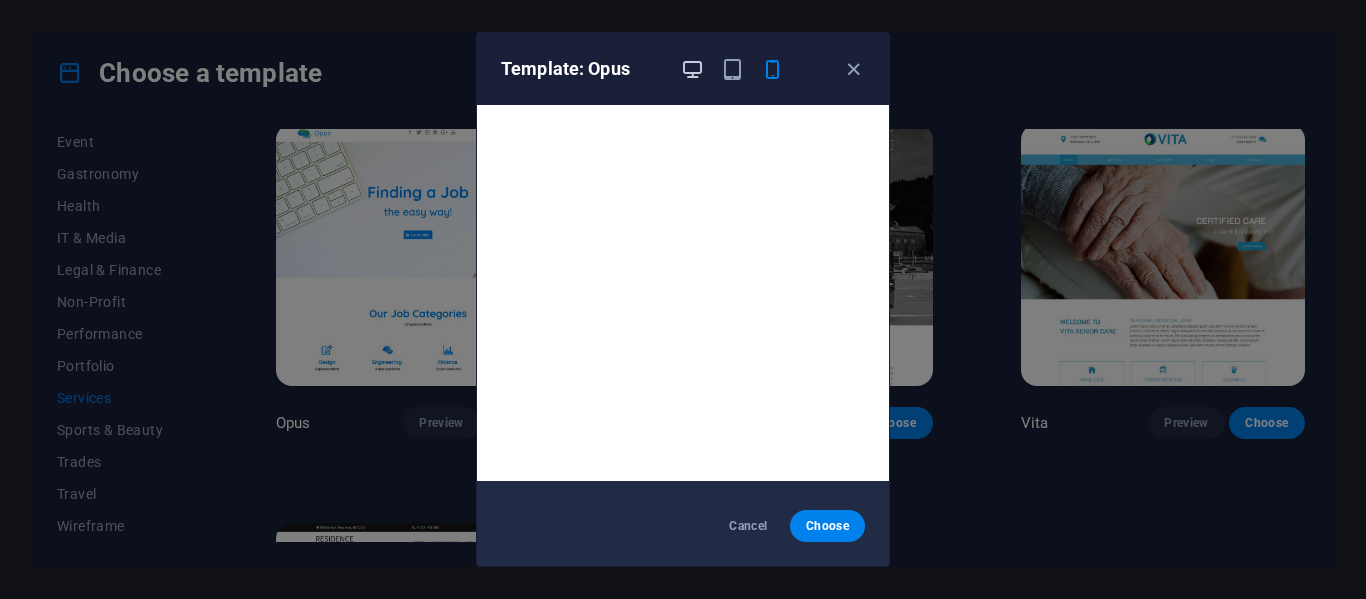 click at bounding box center (692, 69) 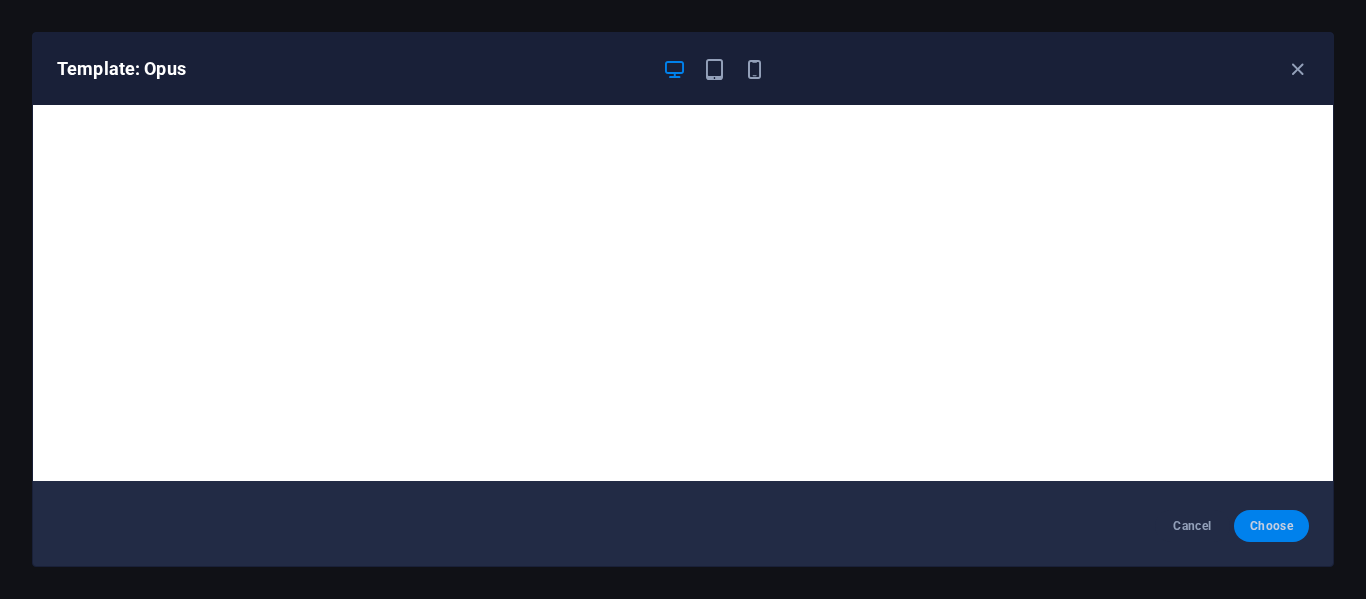 click on "Choose" at bounding box center (1271, 526) 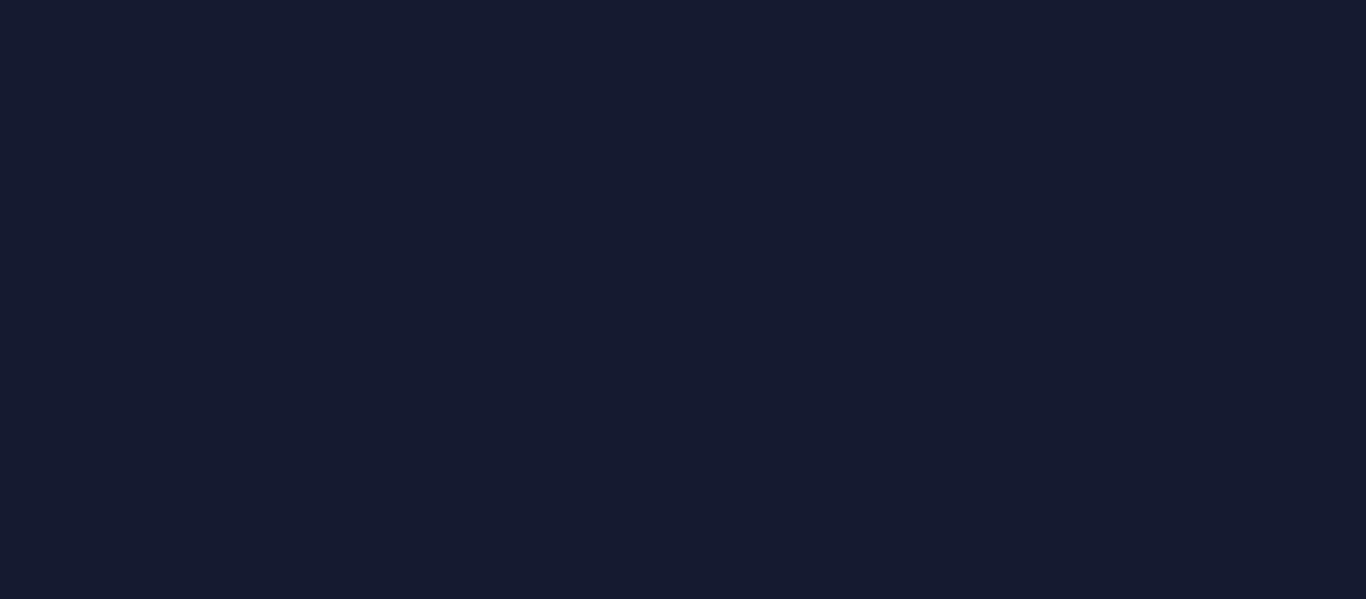 scroll, scrollTop: 0, scrollLeft: 0, axis: both 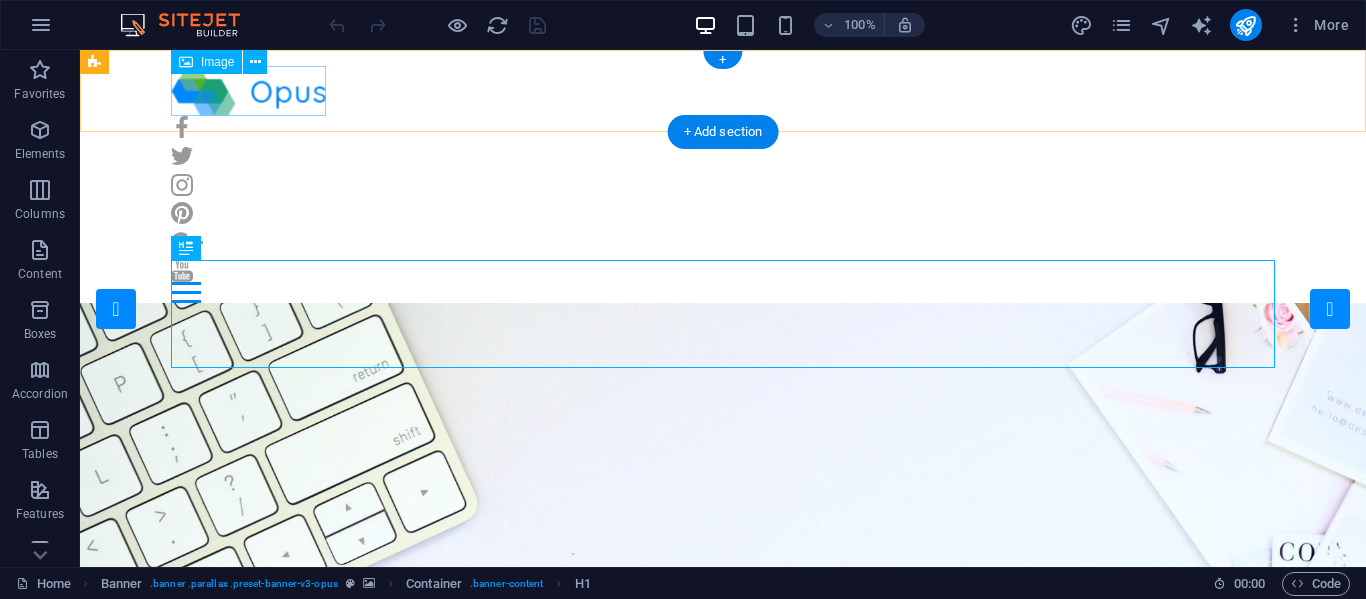 click at bounding box center (723, 91) 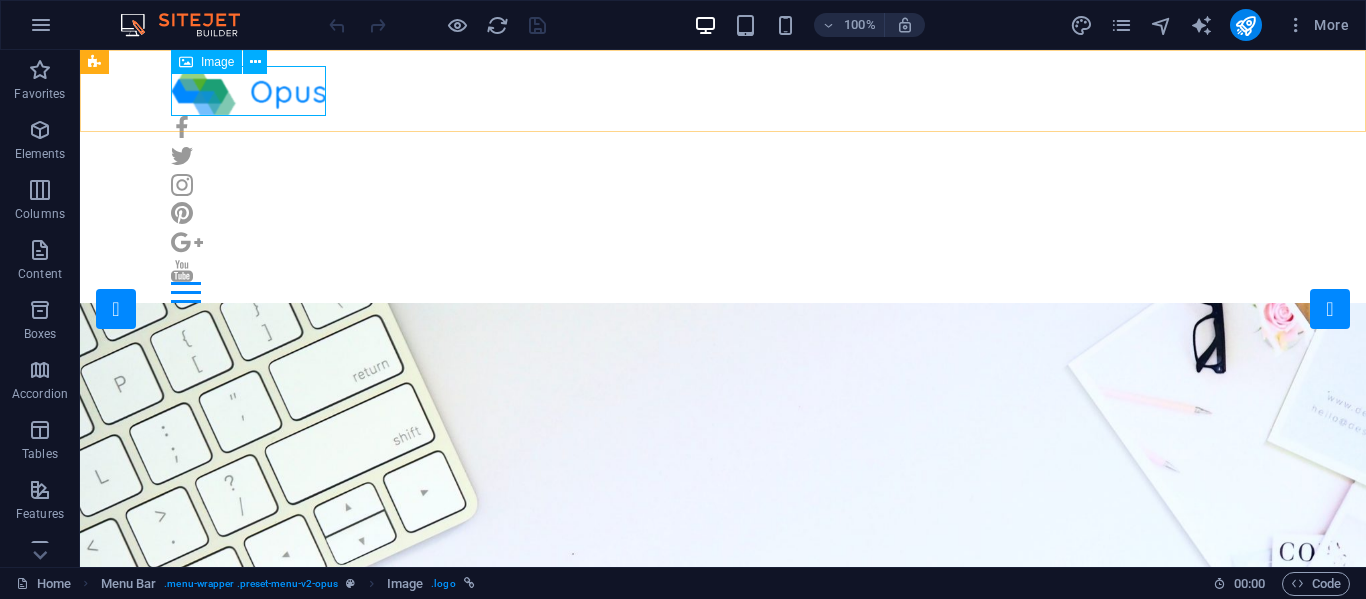 click on "Image" at bounding box center [217, 62] 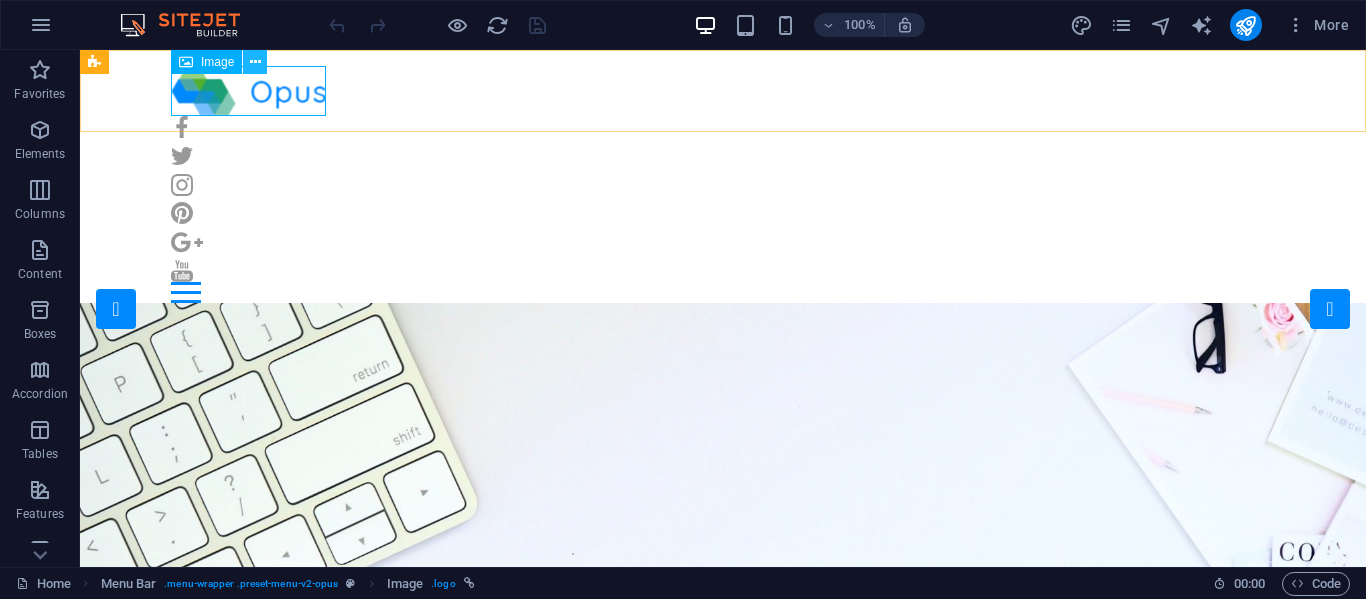 click at bounding box center (255, 62) 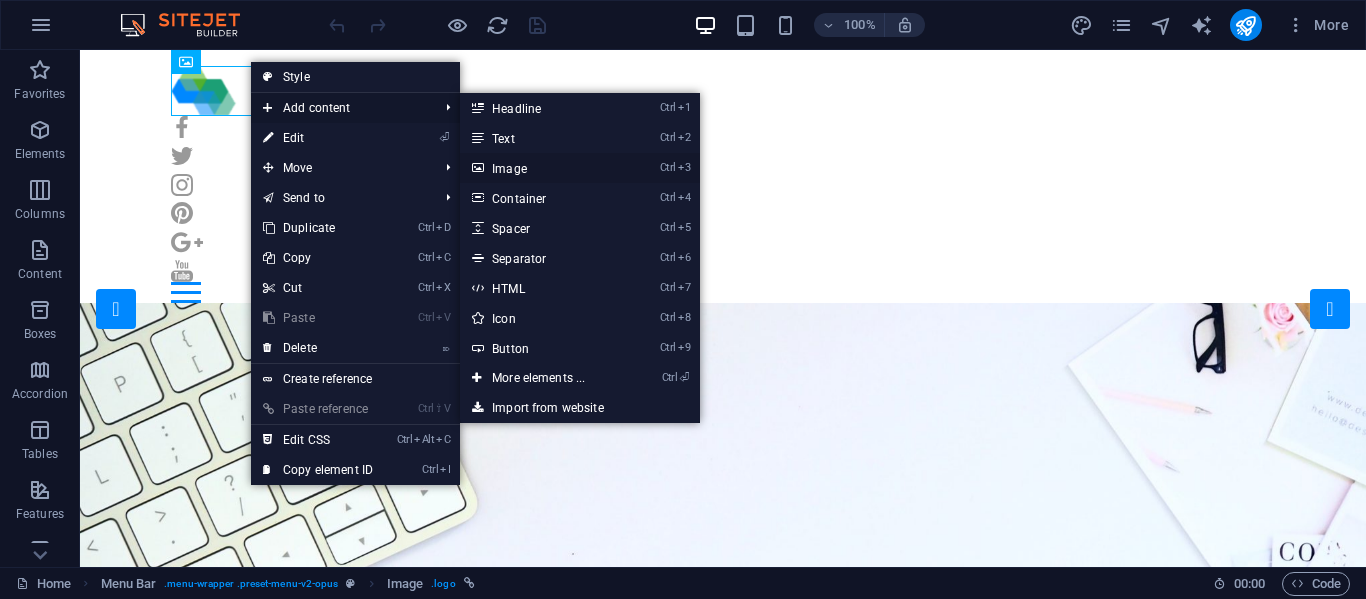 click on "Ctrl 3  Image" at bounding box center (542, 168) 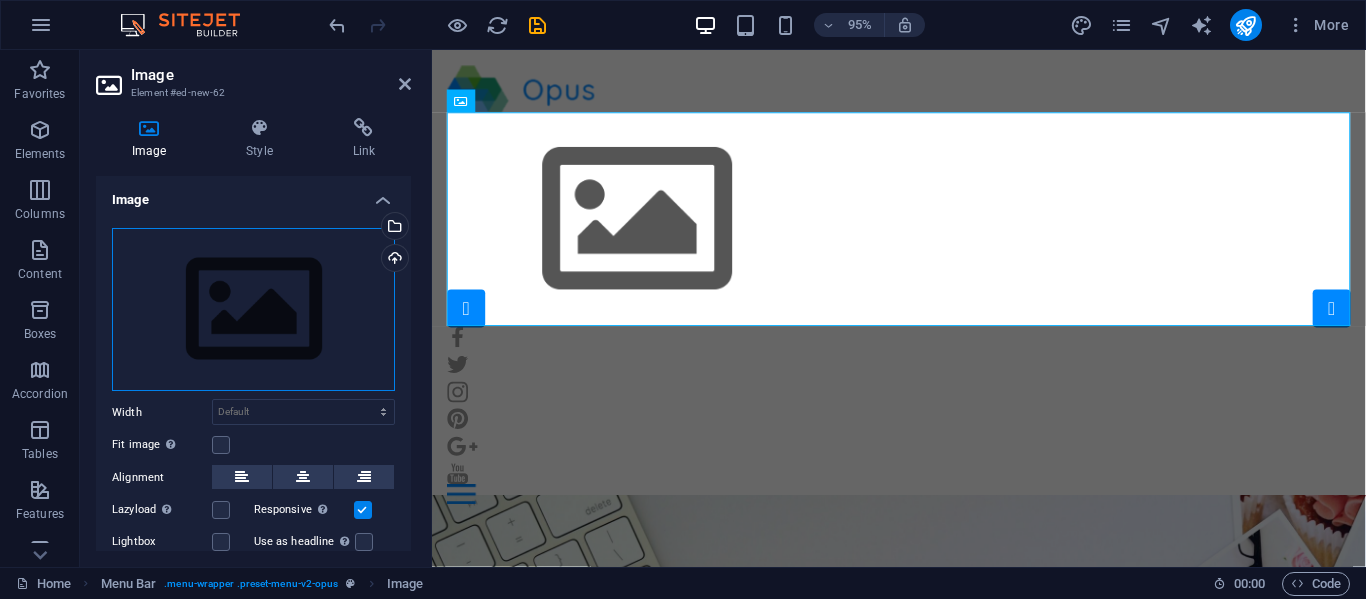 click on "Drag files here, click to choose files or select files from Files or our free stock photos & videos" at bounding box center (253, 310) 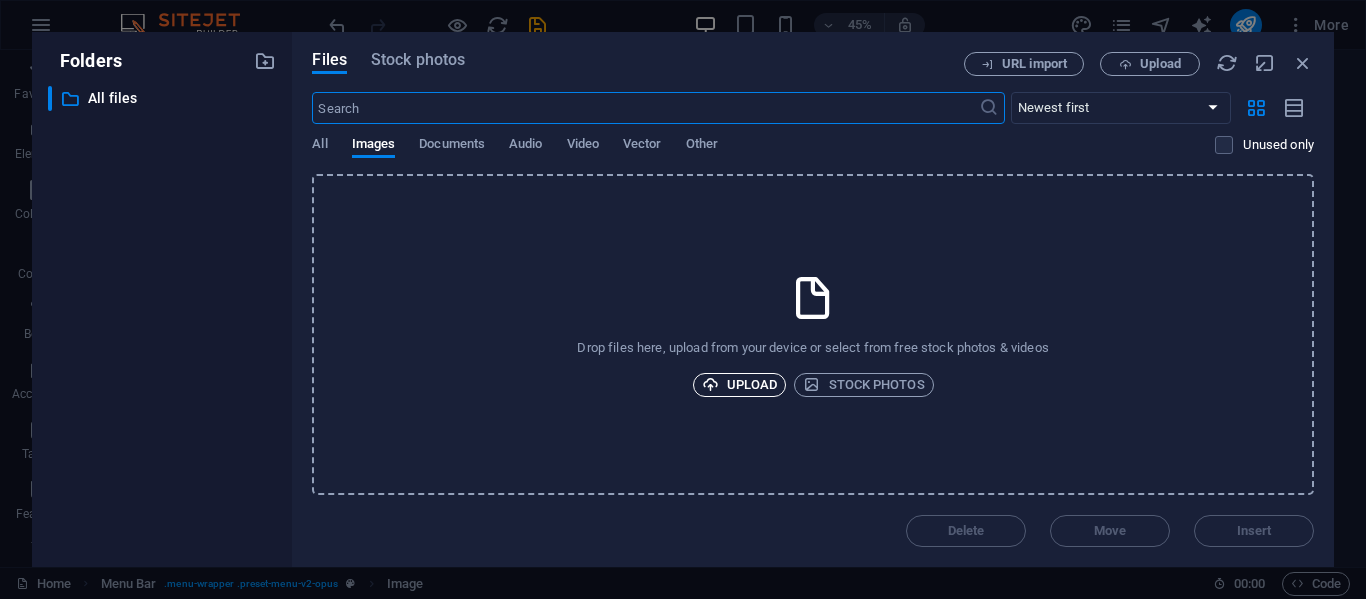 click on "Upload" at bounding box center [740, 385] 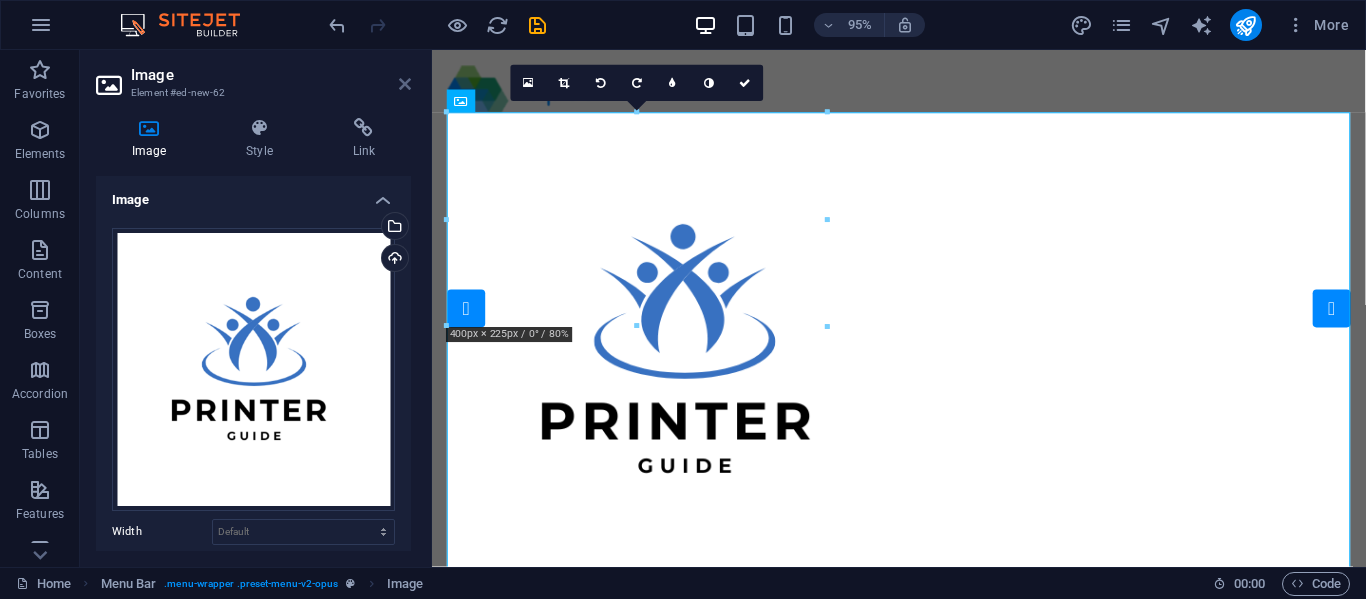 click at bounding box center (405, 84) 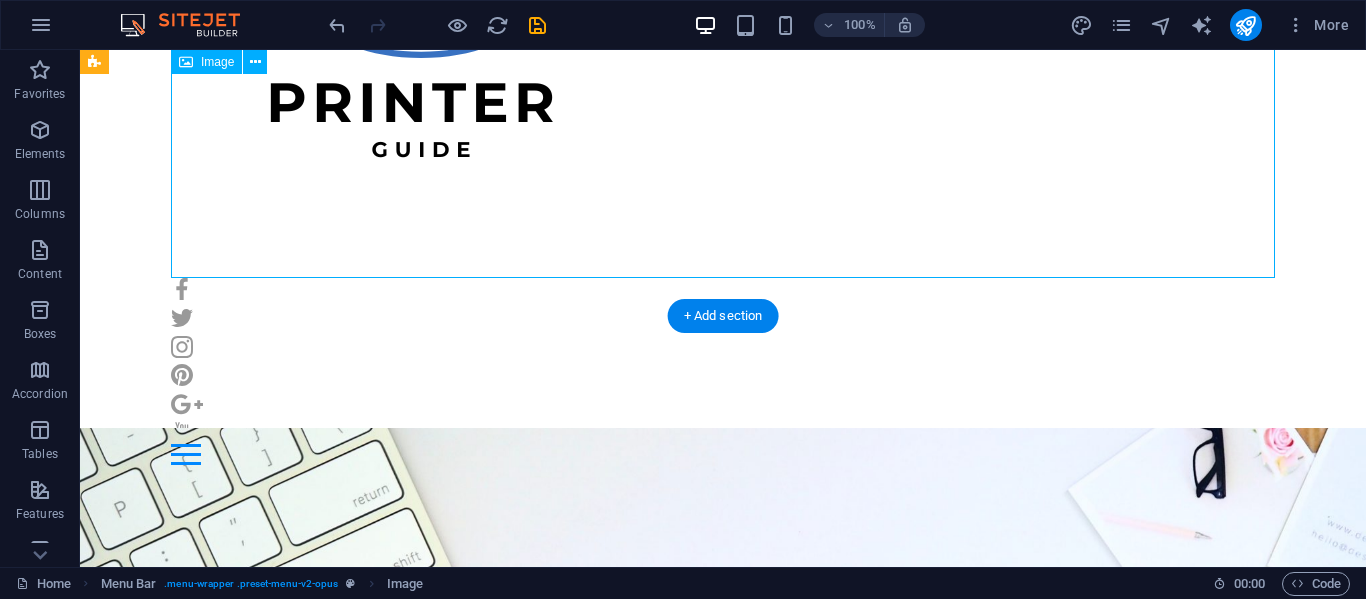 scroll, scrollTop: 339, scrollLeft: 0, axis: vertical 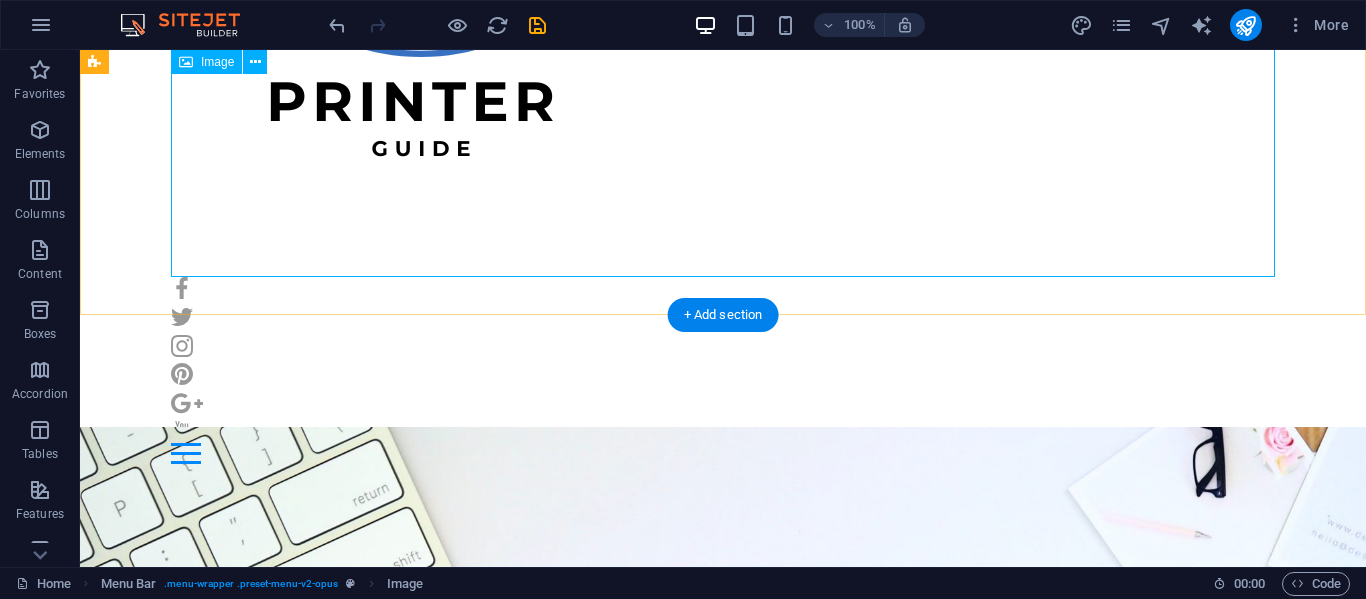 click at bounding box center (723, 27) 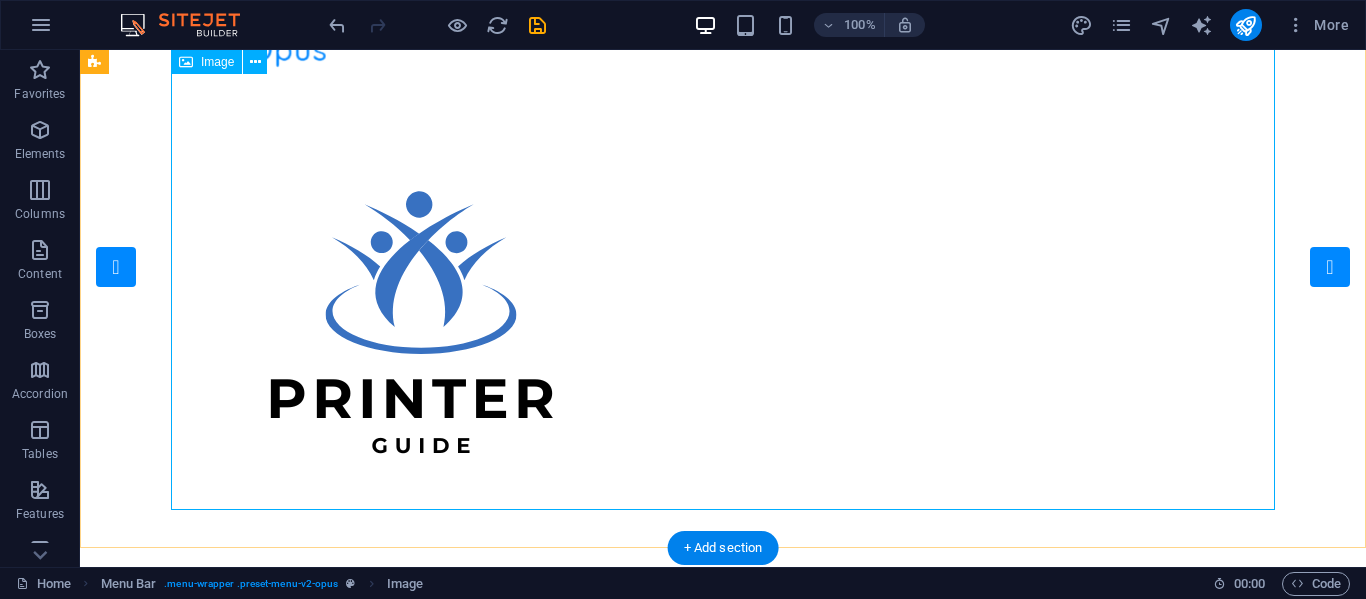 scroll, scrollTop: 26, scrollLeft: 0, axis: vertical 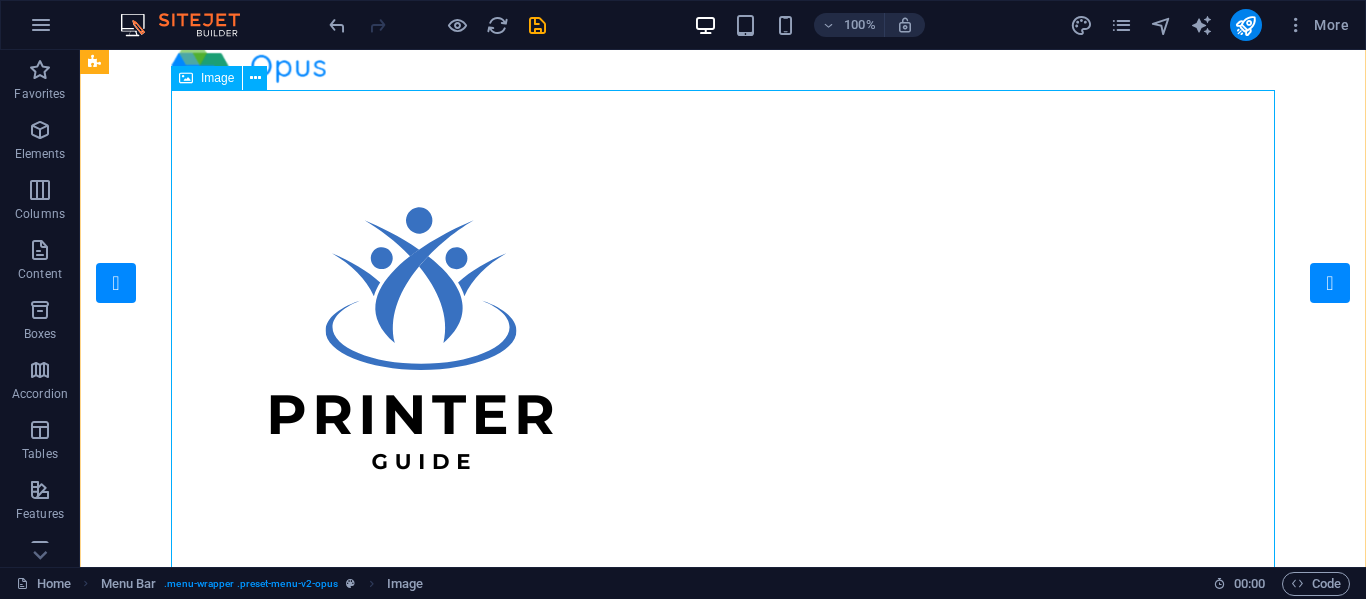 click at bounding box center (723, 340) 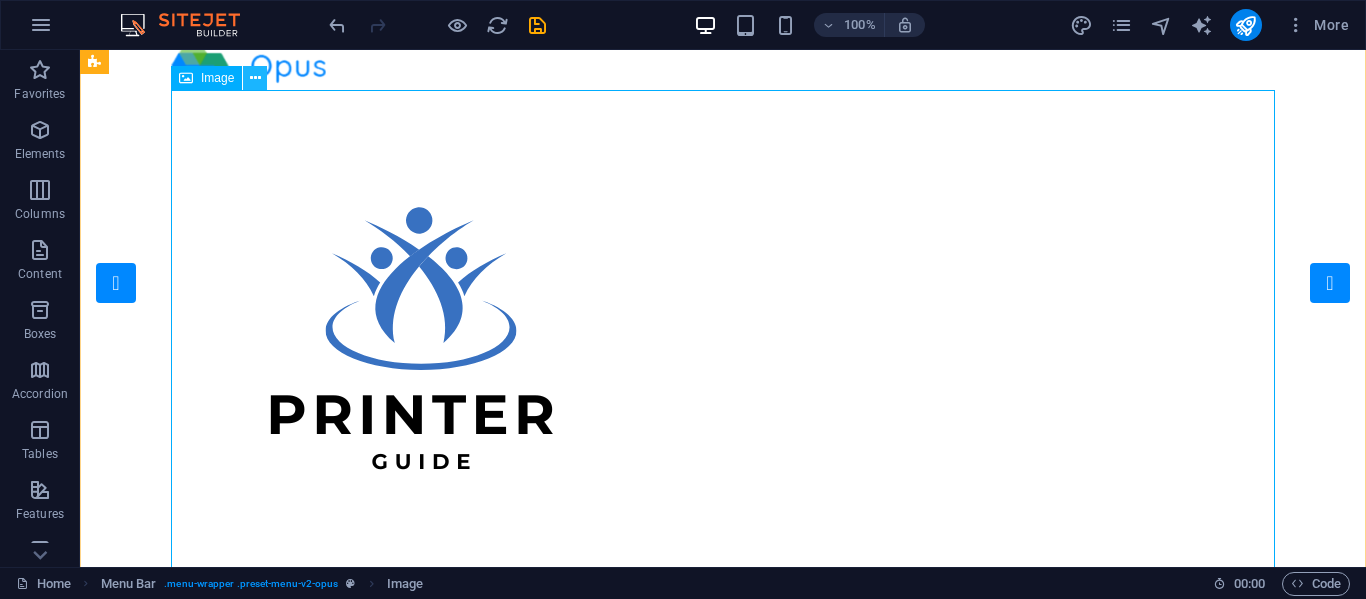 click at bounding box center [255, 78] 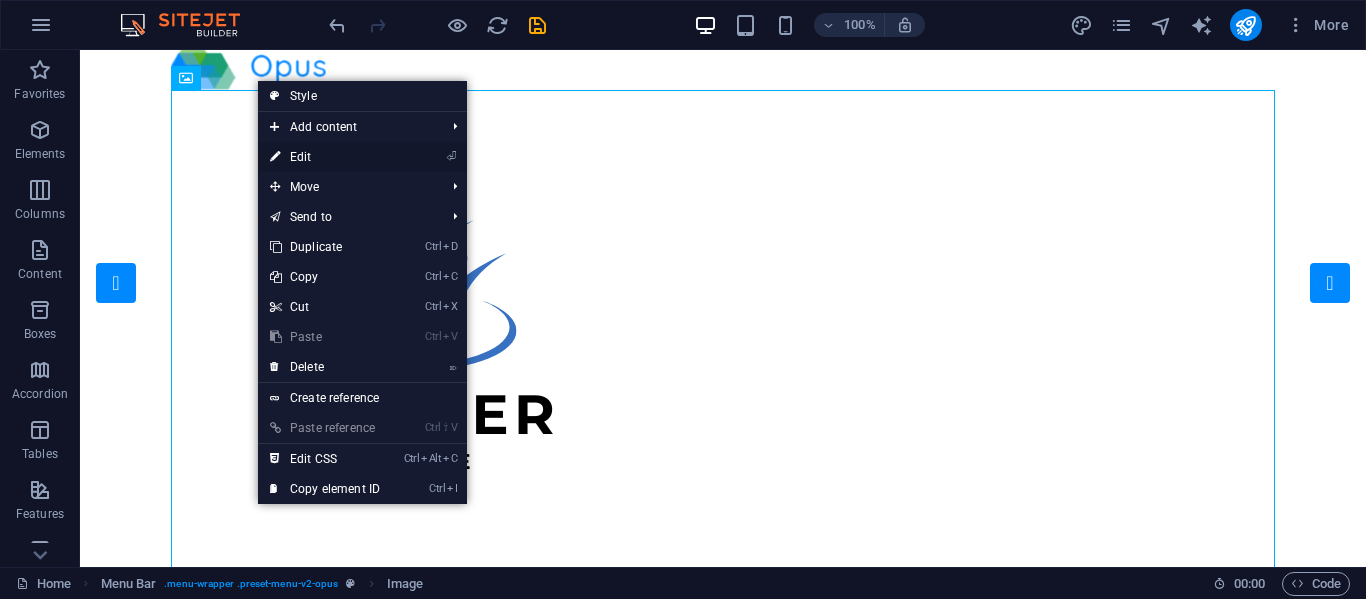 click on "⏎  Edit" at bounding box center (325, 157) 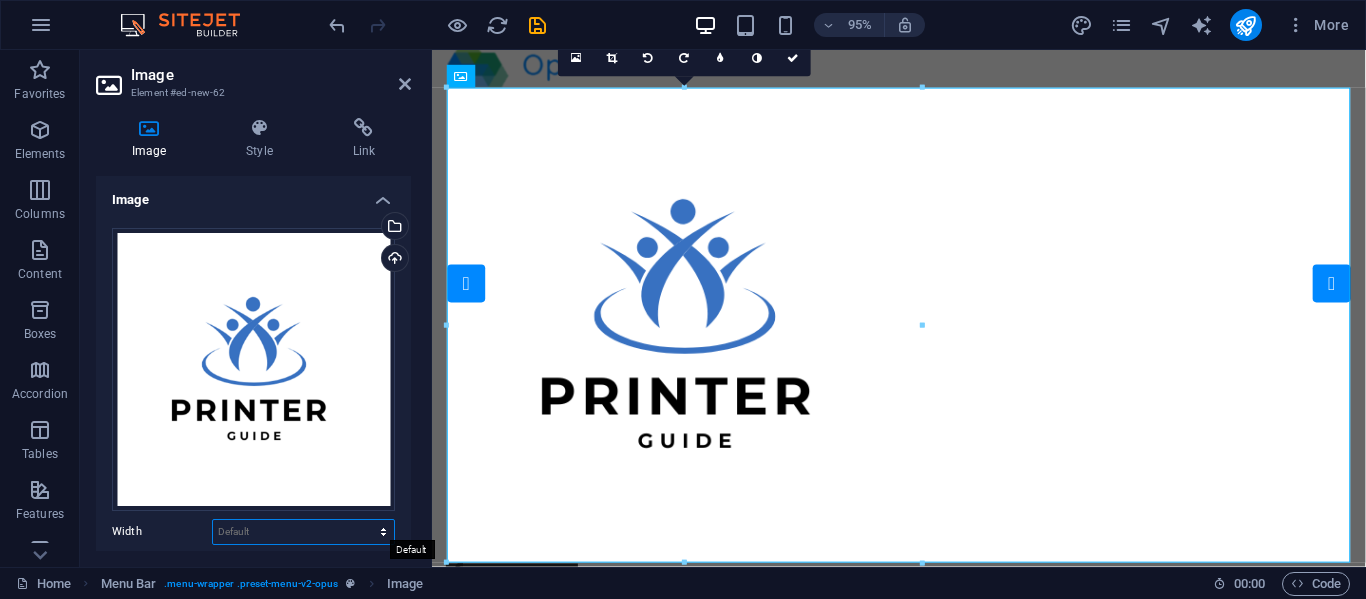 click on "Default auto px rem % em vh vw" at bounding box center [303, 532] 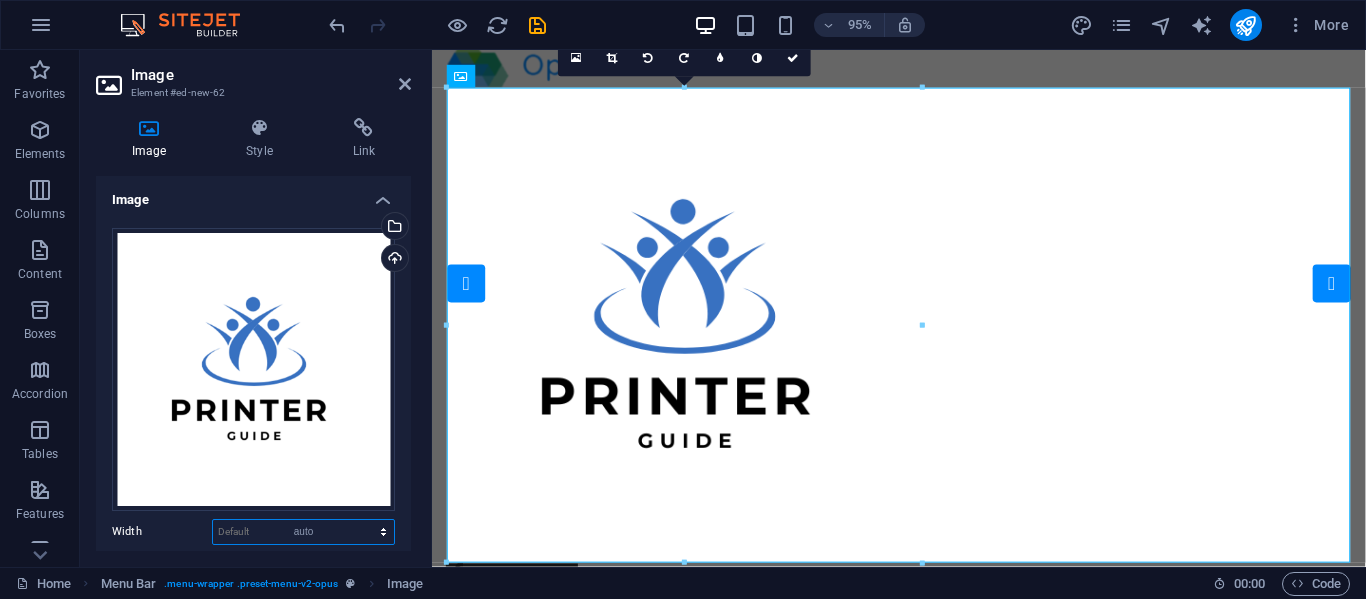 click on "Default auto px rem % em vh vw" at bounding box center (303, 532) 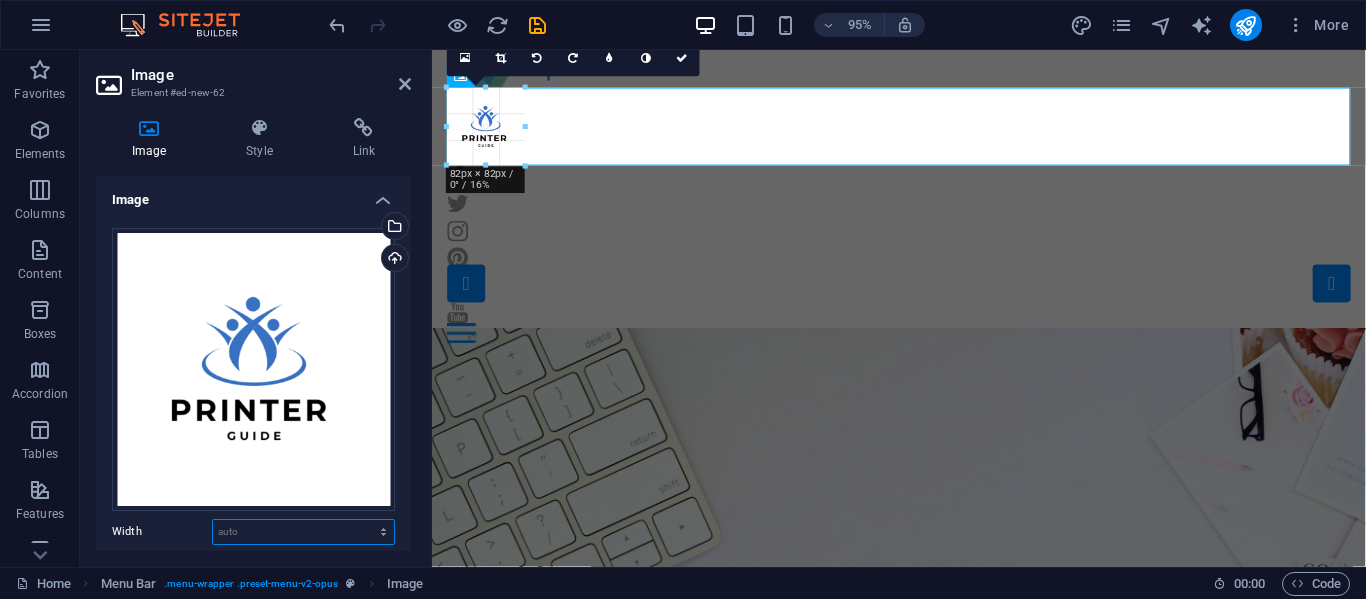 drag, startPoint x: 922, startPoint y: 88, endPoint x: 506, endPoint y: 124, distance: 417.55478 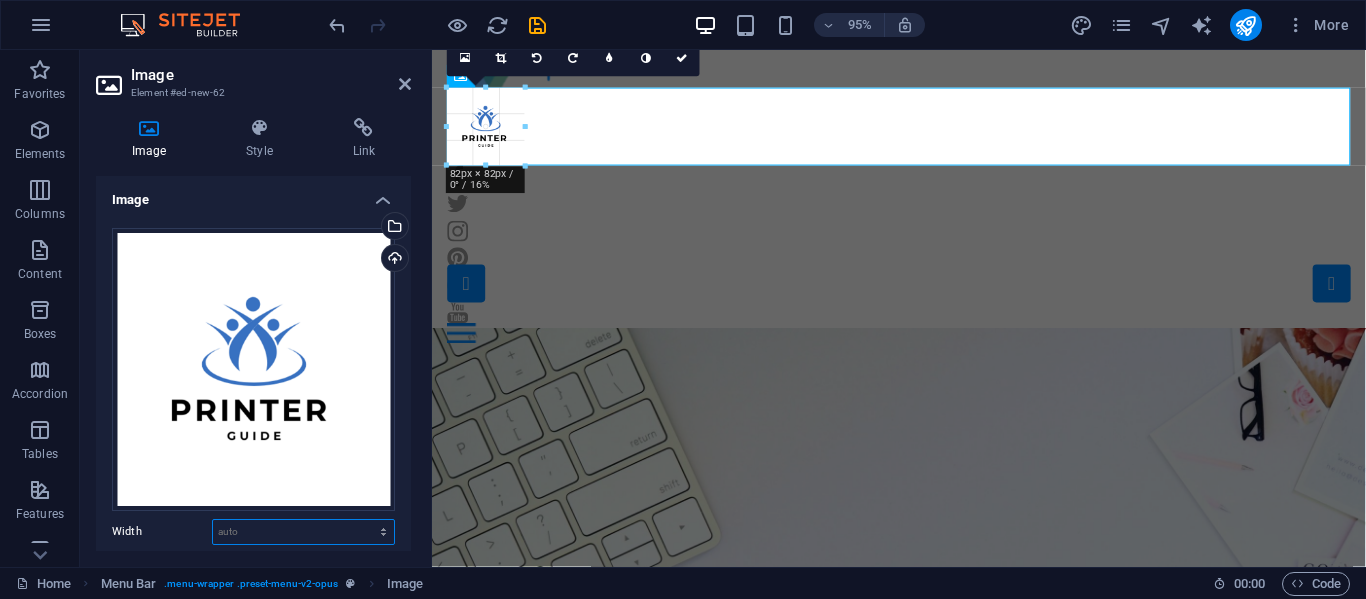 type on "82" 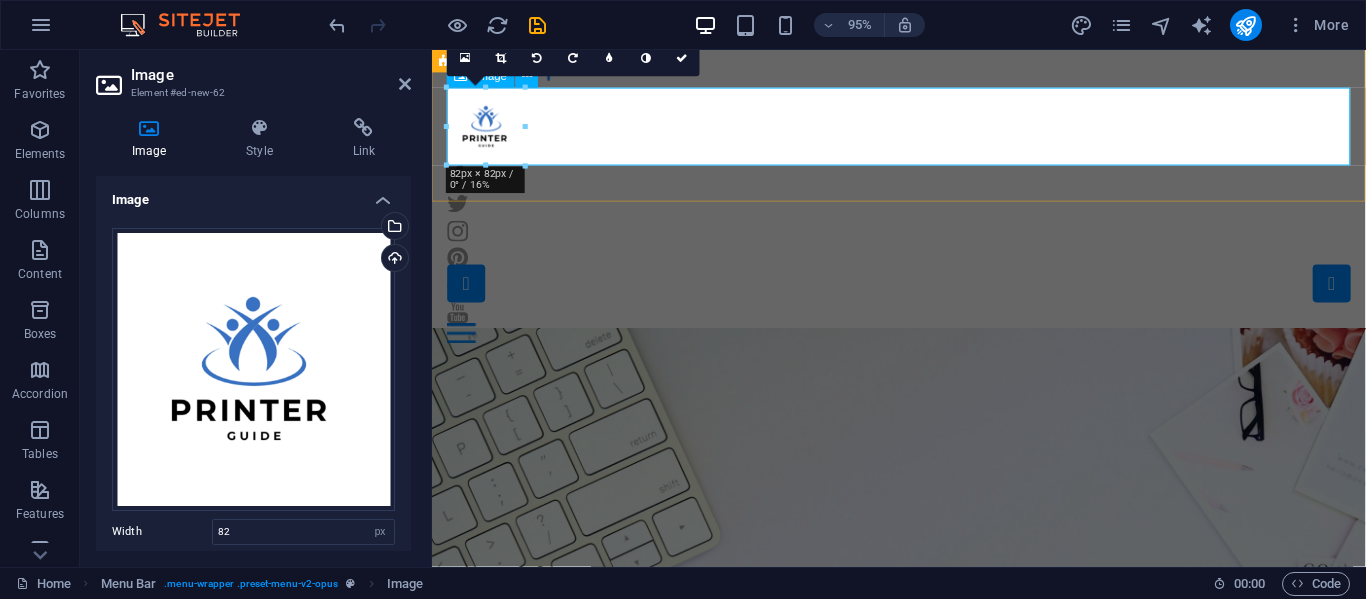 click at bounding box center [923, 131] 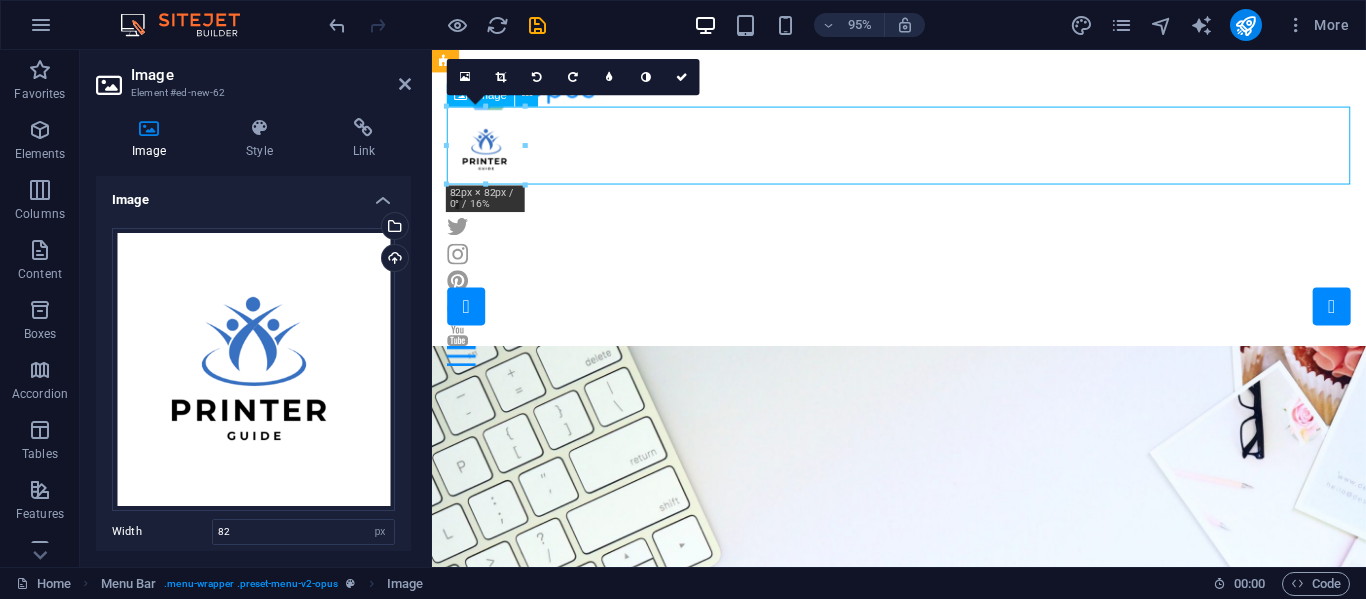 scroll, scrollTop: 0, scrollLeft: 0, axis: both 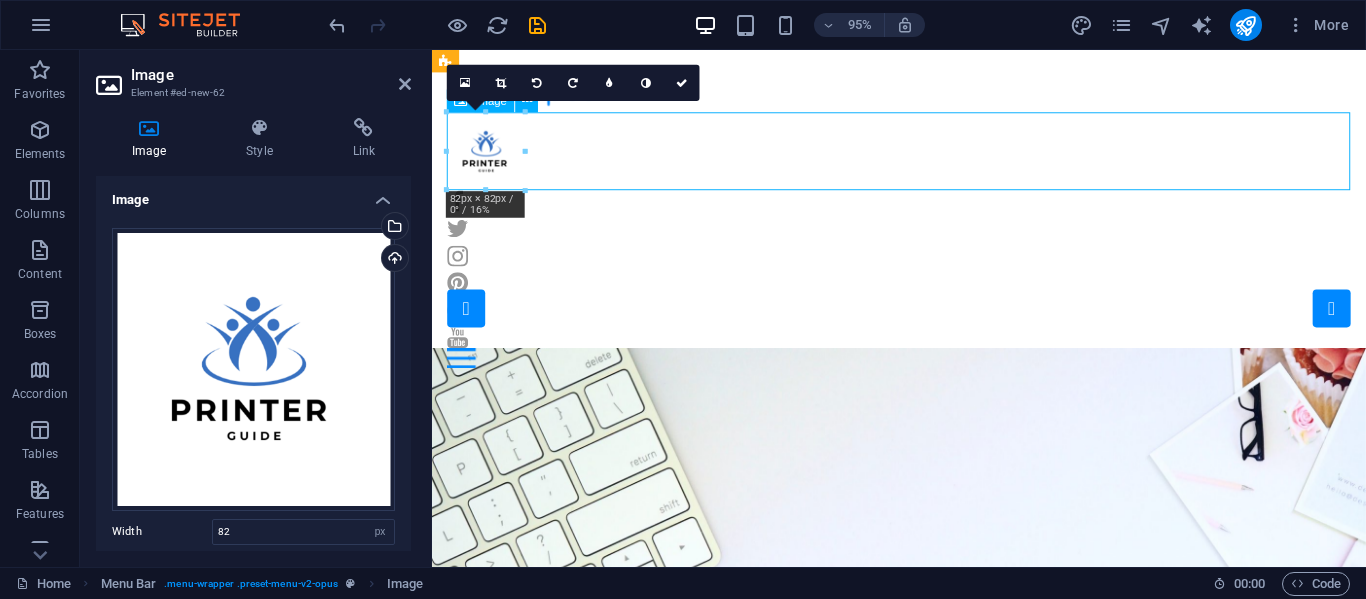 drag, startPoint x: 476, startPoint y: 119, endPoint x: 634, endPoint y: 123, distance: 158.05063 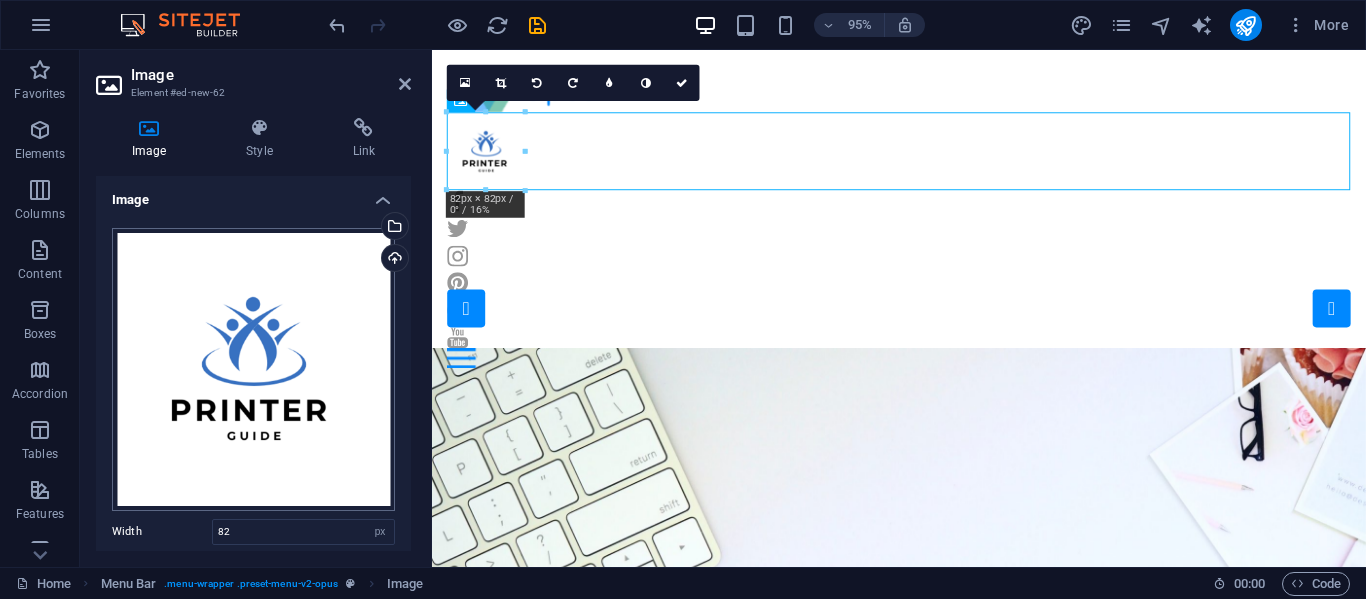 scroll, scrollTop: 219, scrollLeft: 0, axis: vertical 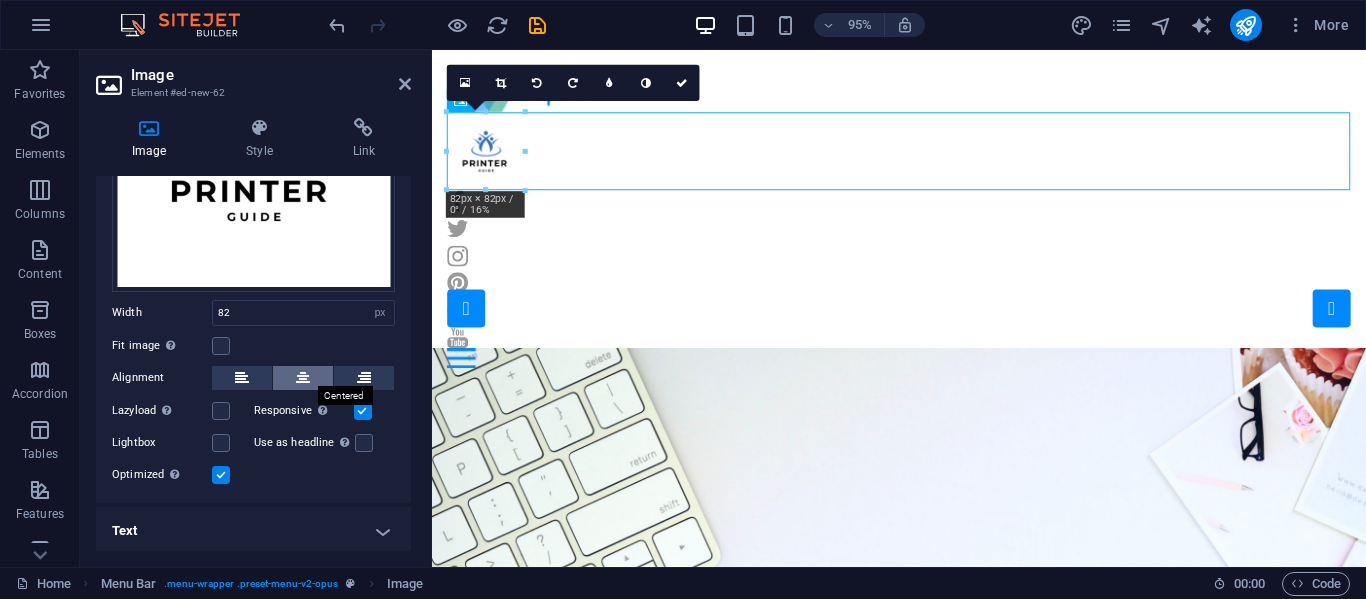 click at bounding box center [303, 378] 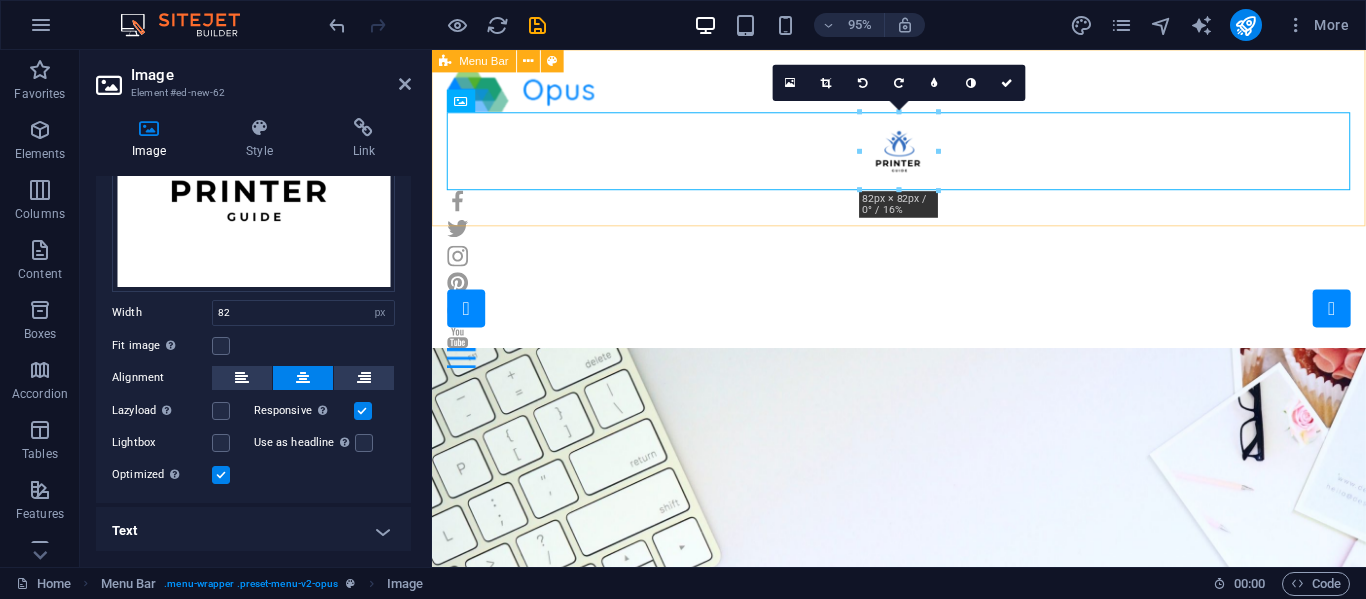click on "Home Our Jobs Partners Testimonials Blog Contact" at bounding box center [923, 225] 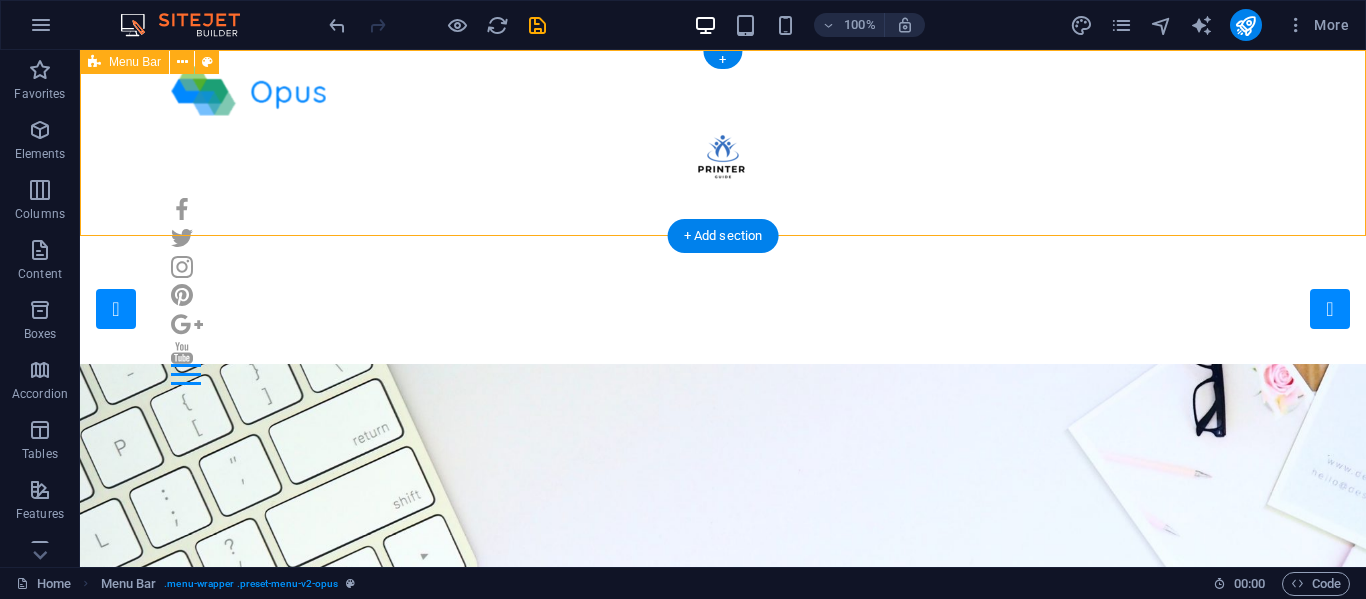 click on "Home Our Jobs Partners Testimonials Blog Contact" at bounding box center [723, 225] 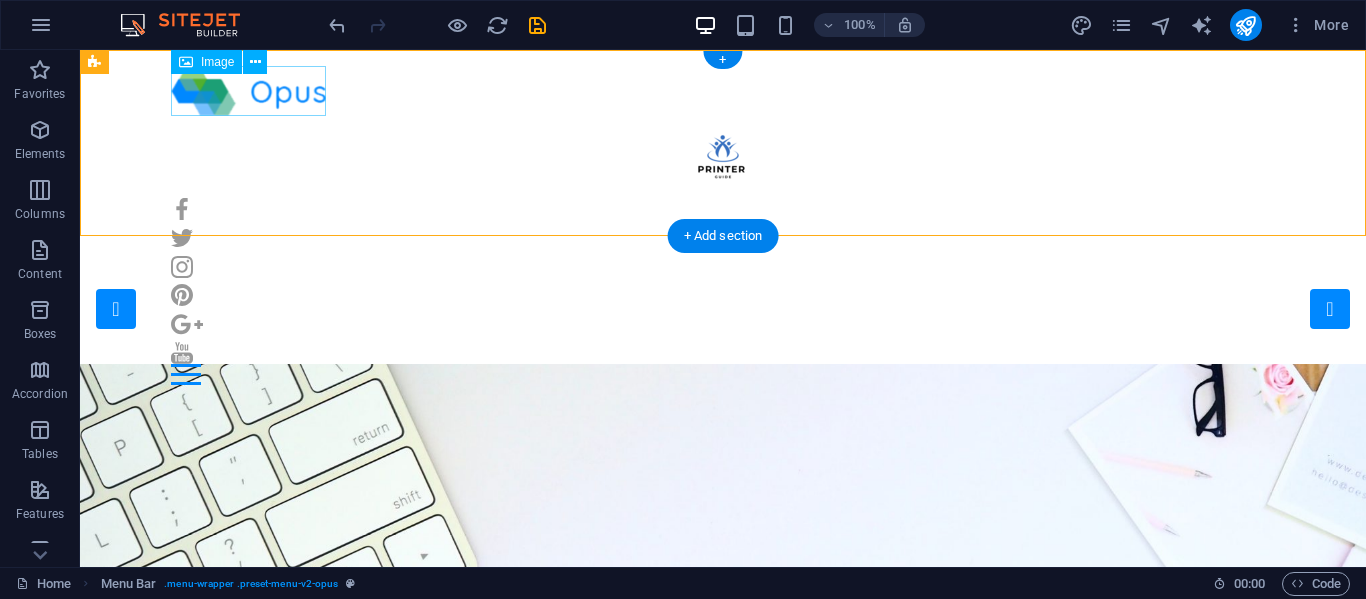 click at bounding box center (723, 91) 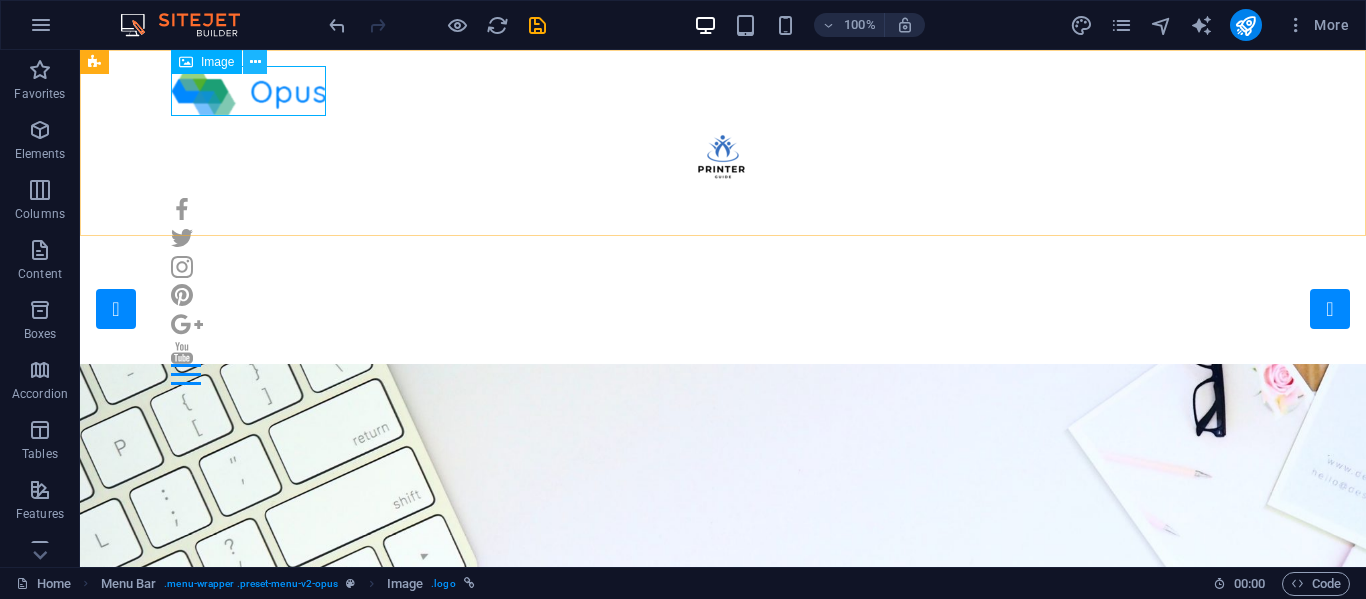 click at bounding box center [255, 62] 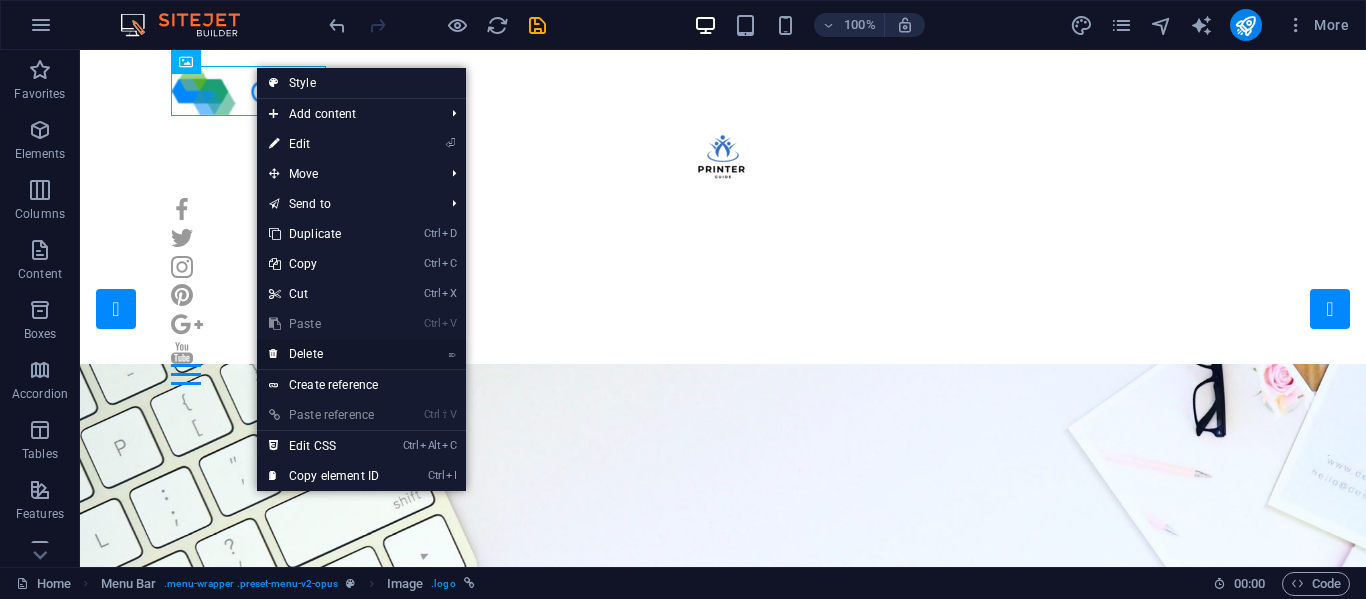 click on "⌦  Delete" at bounding box center (324, 354) 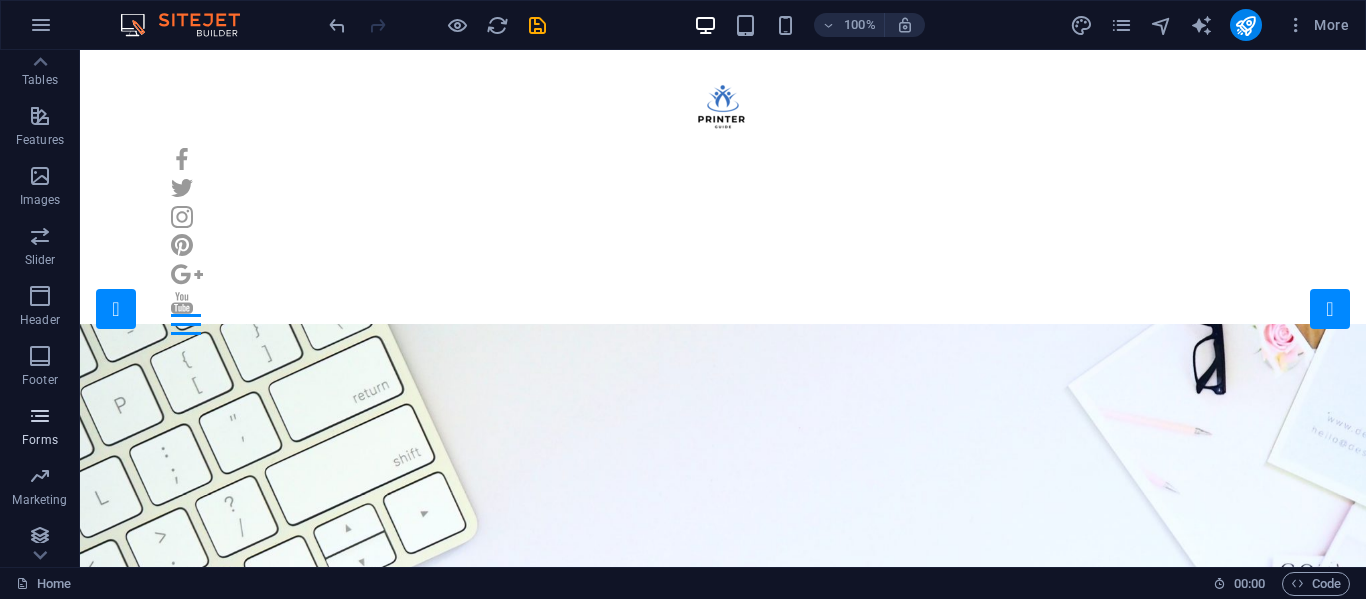 scroll, scrollTop: 383, scrollLeft: 0, axis: vertical 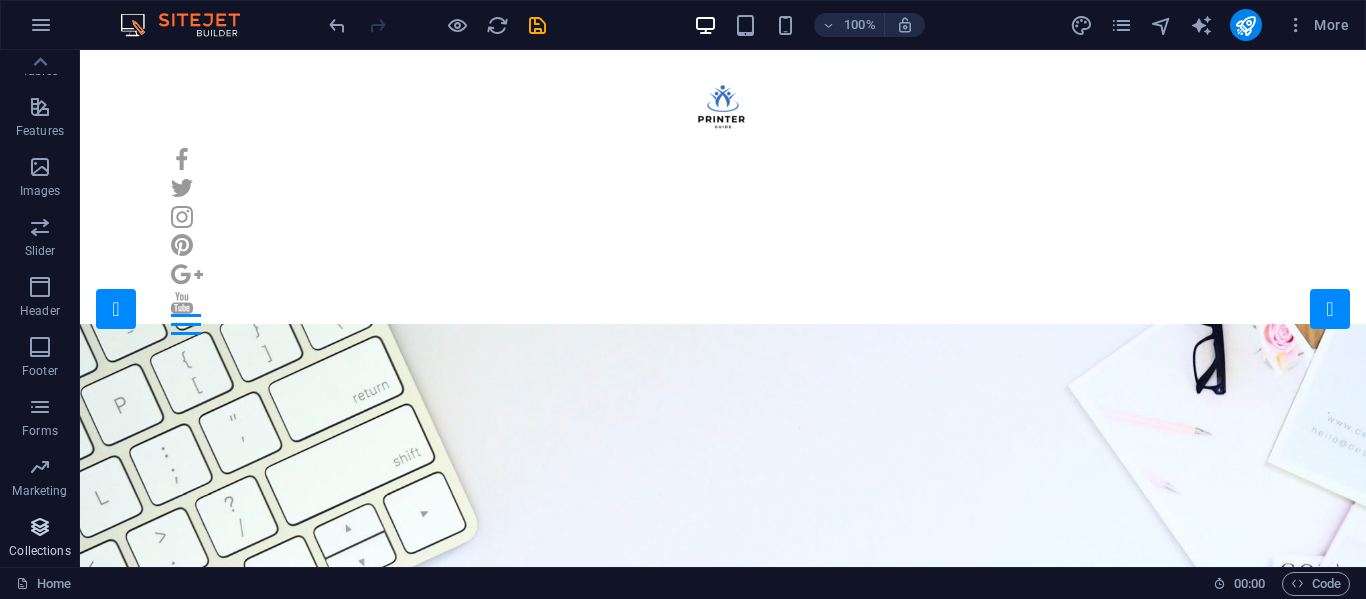 click at bounding box center [40, 527] 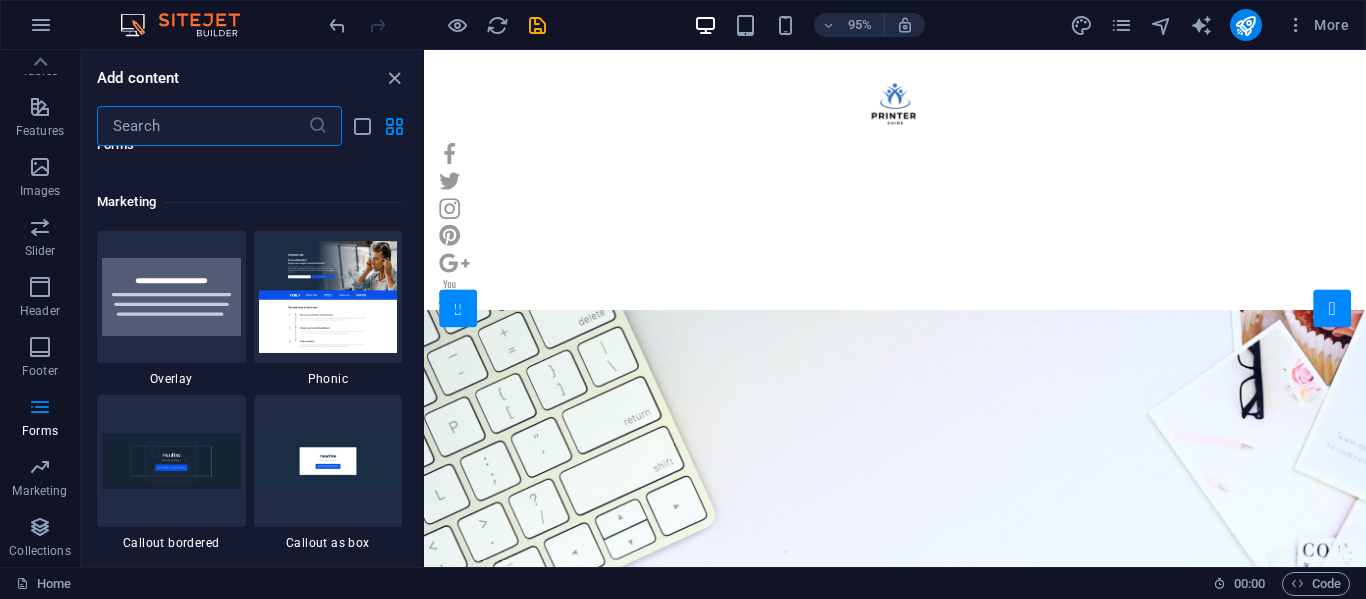 scroll, scrollTop: 15977, scrollLeft: 0, axis: vertical 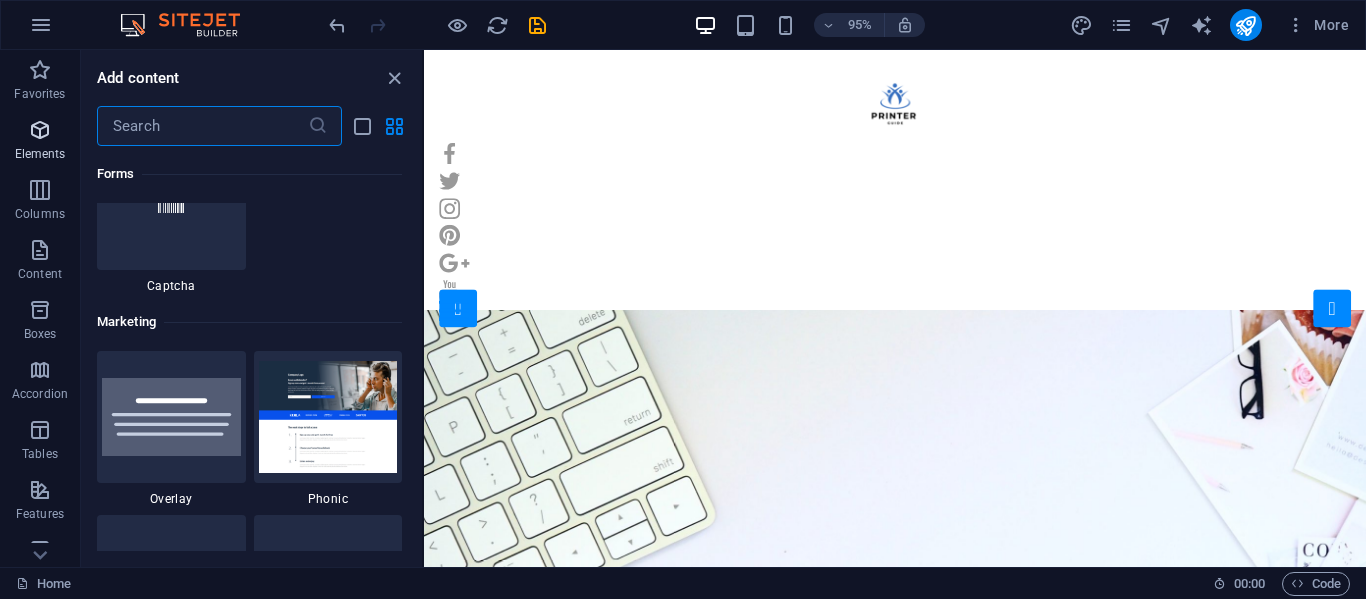 click at bounding box center (40, 130) 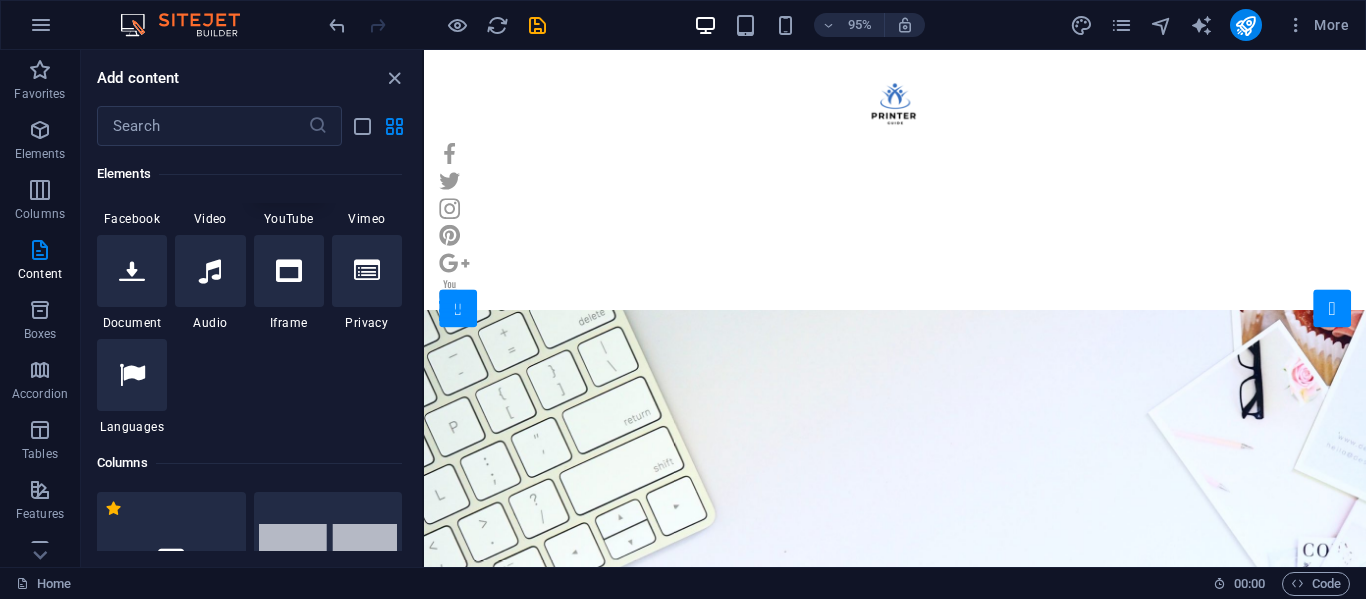 scroll, scrollTop: 0, scrollLeft: 0, axis: both 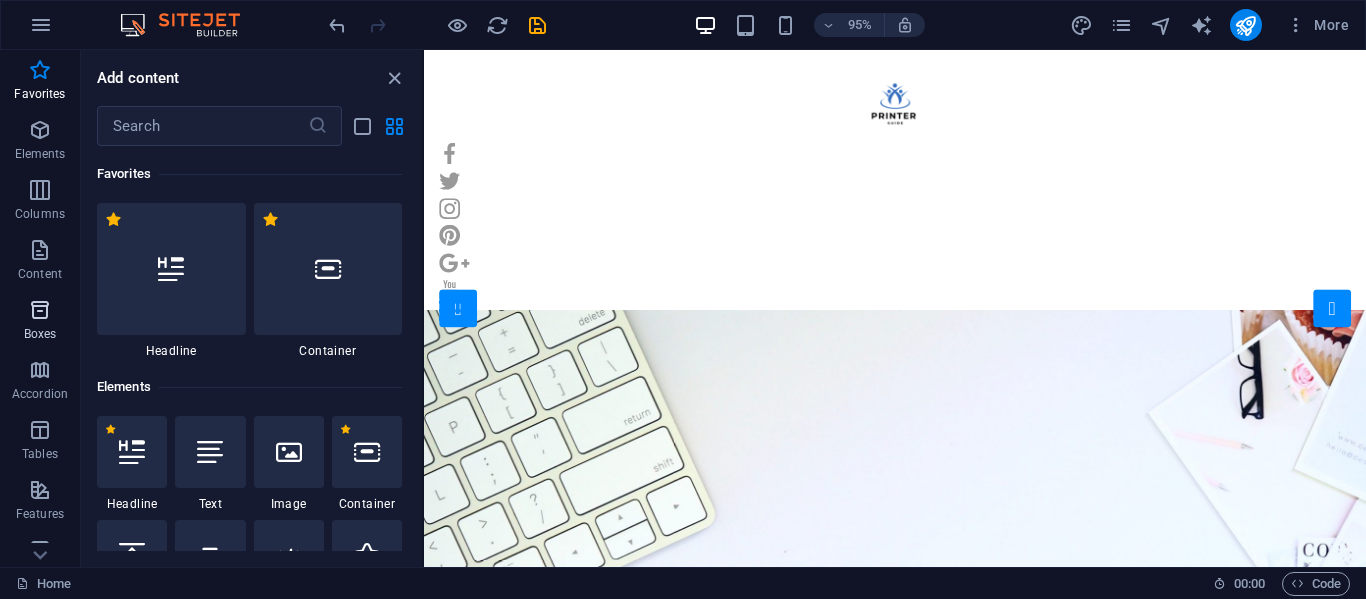 click at bounding box center [40, 310] 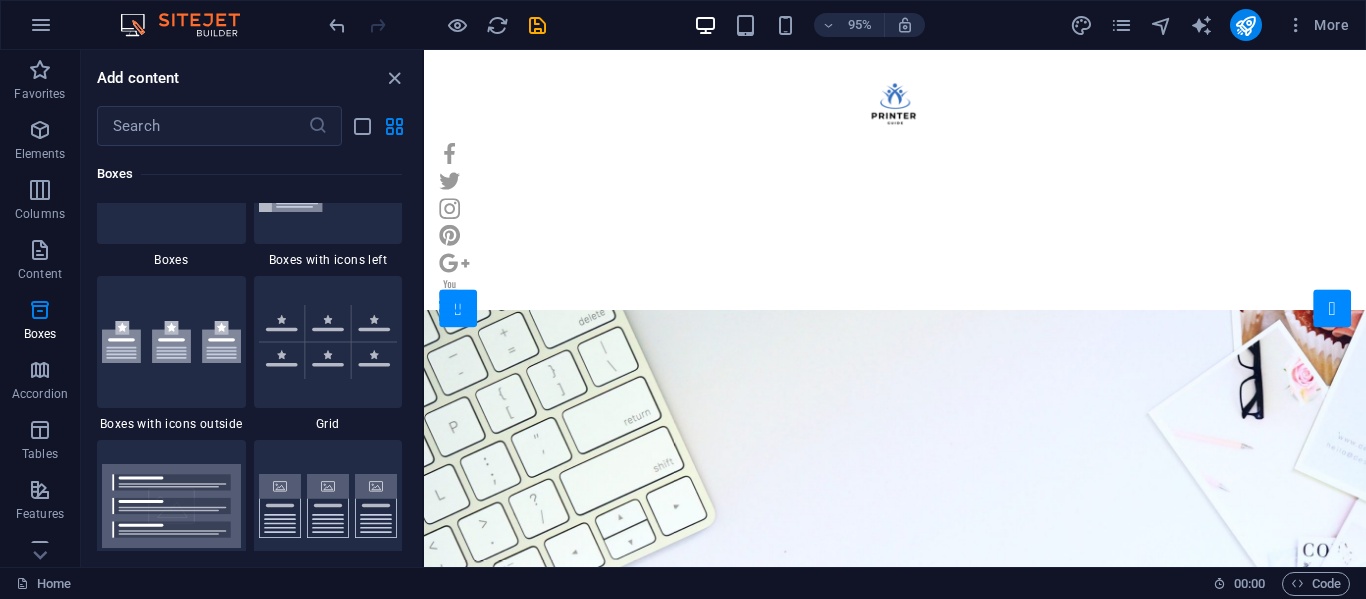 scroll, scrollTop: 5613, scrollLeft: 0, axis: vertical 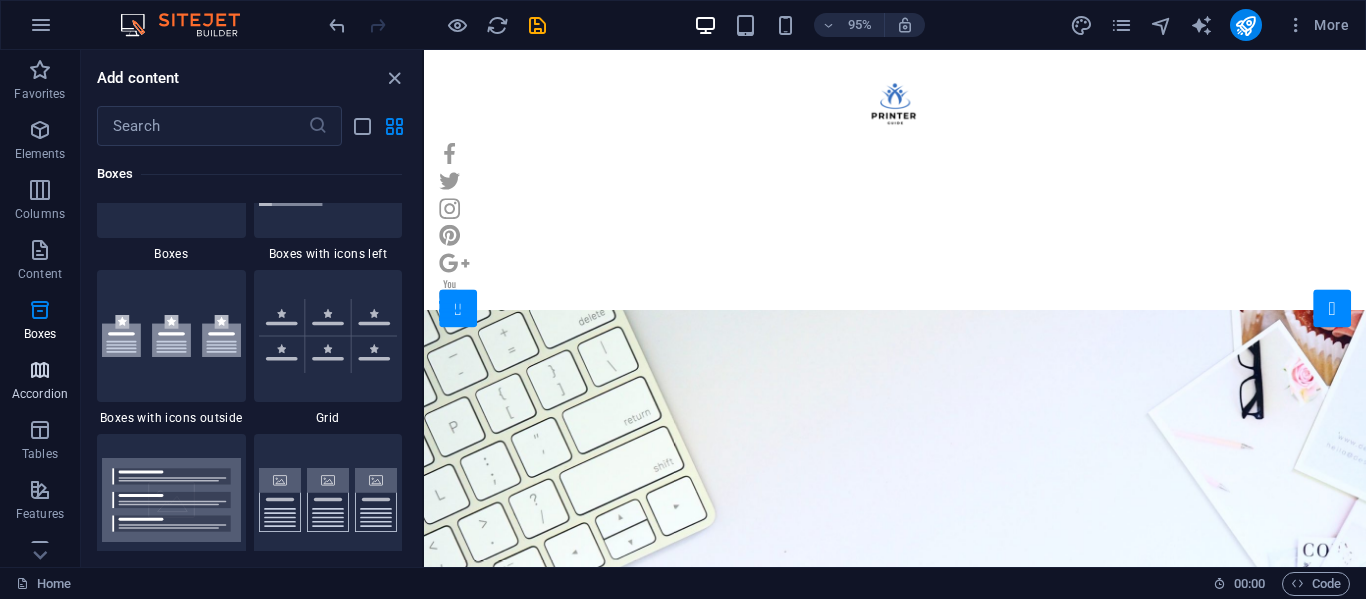 click at bounding box center (40, 370) 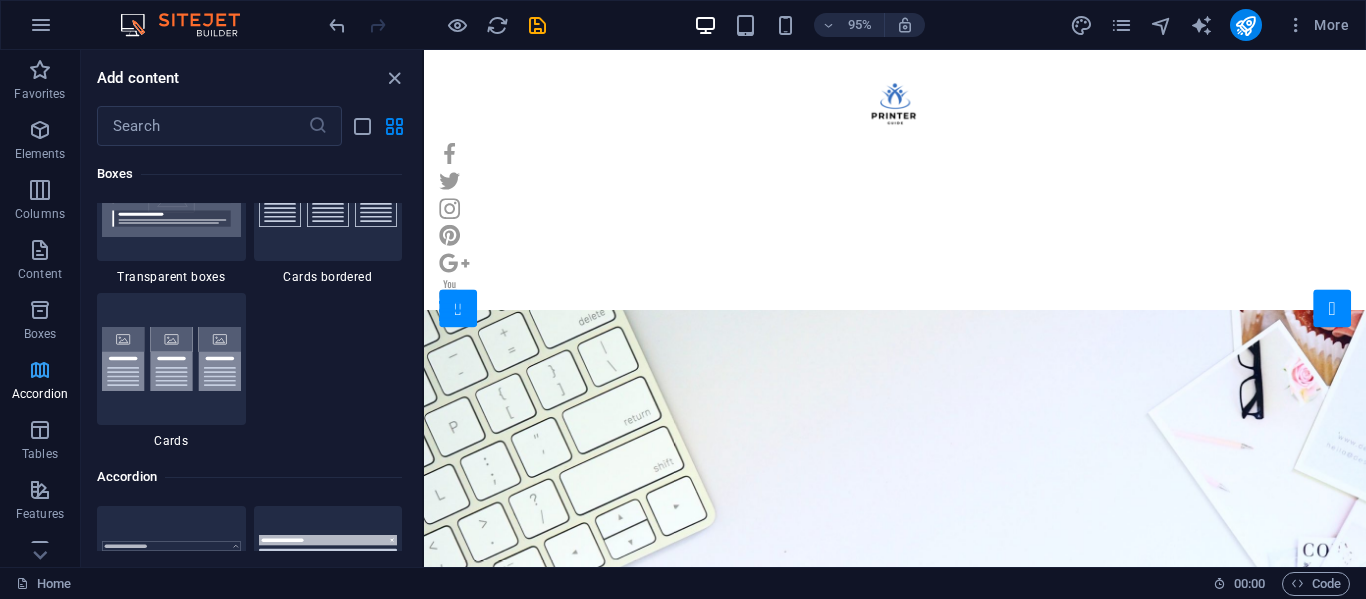 scroll, scrollTop: 6221, scrollLeft: 0, axis: vertical 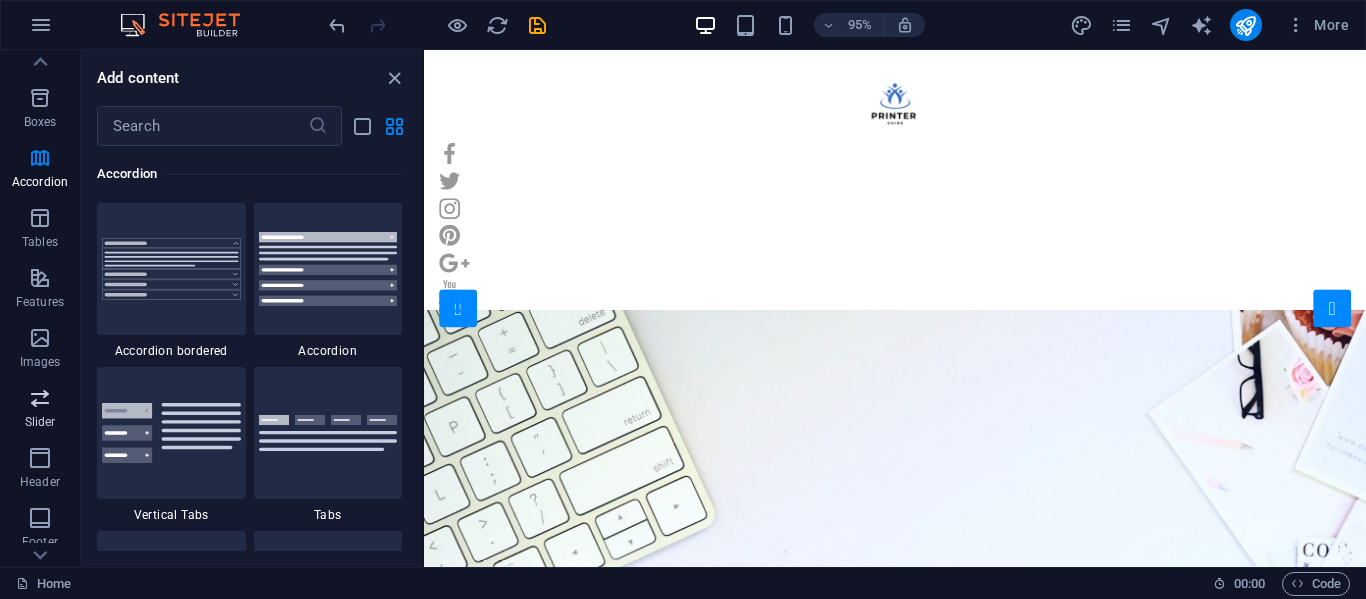 click on "Slider" at bounding box center [40, 410] 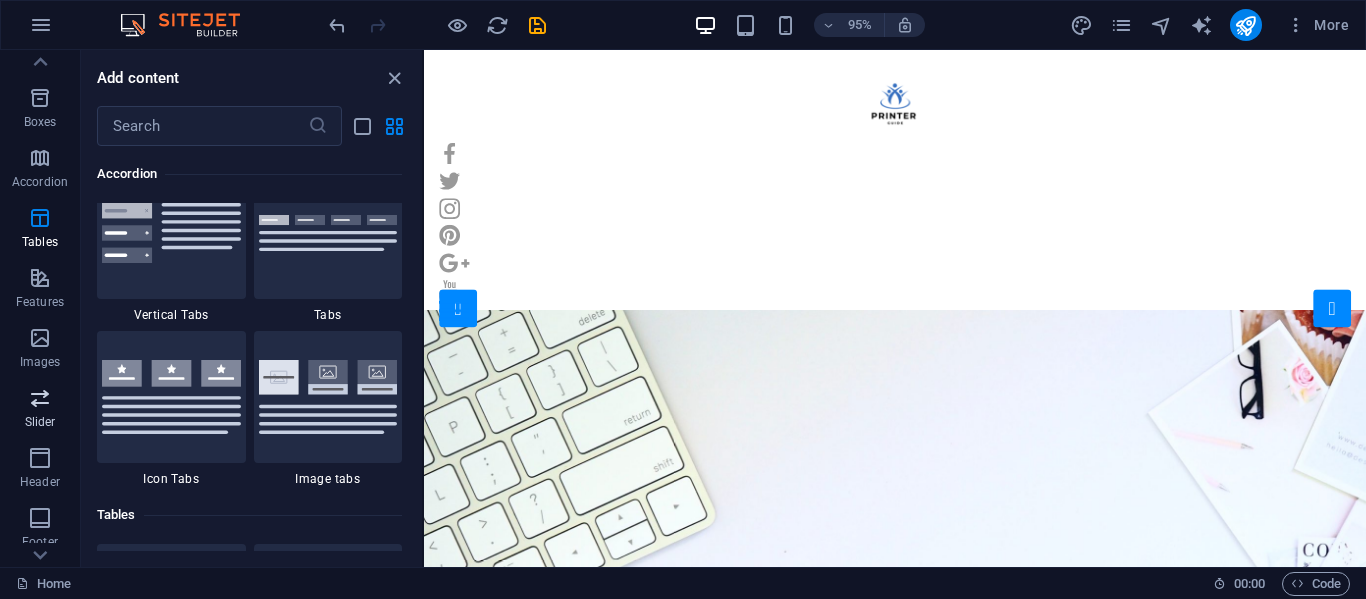 scroll, scrollTop: 11173, scrollLeft: 0, axis: vertical 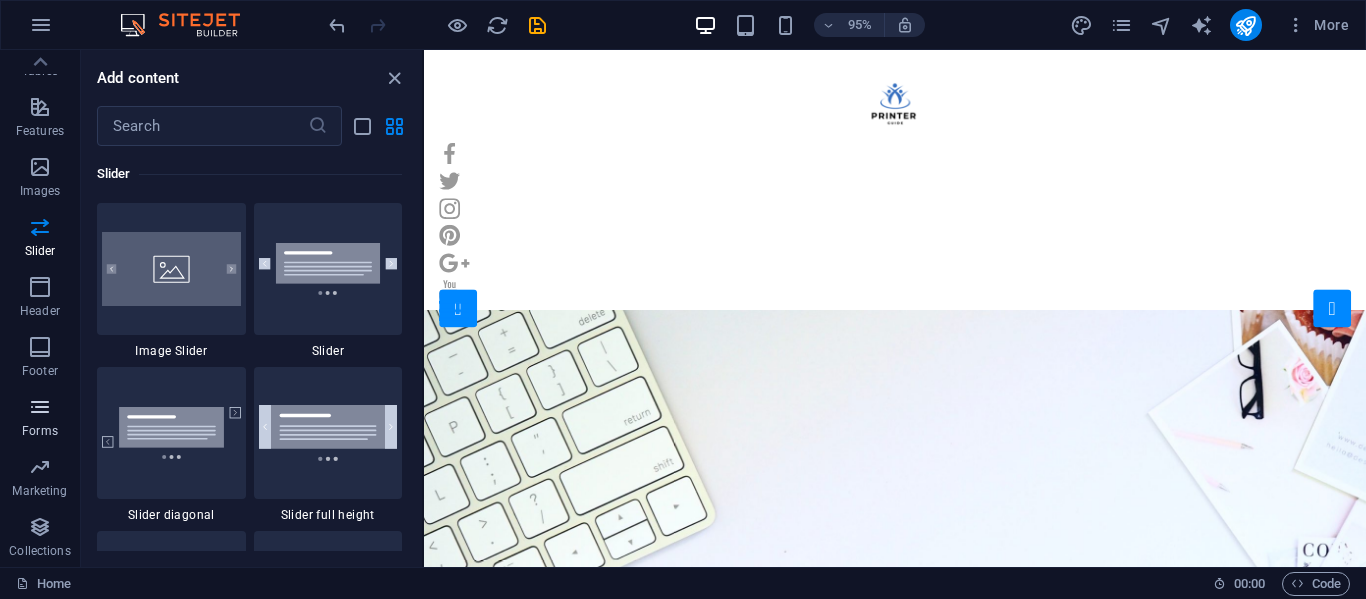 click at bounding box center (40, 407) 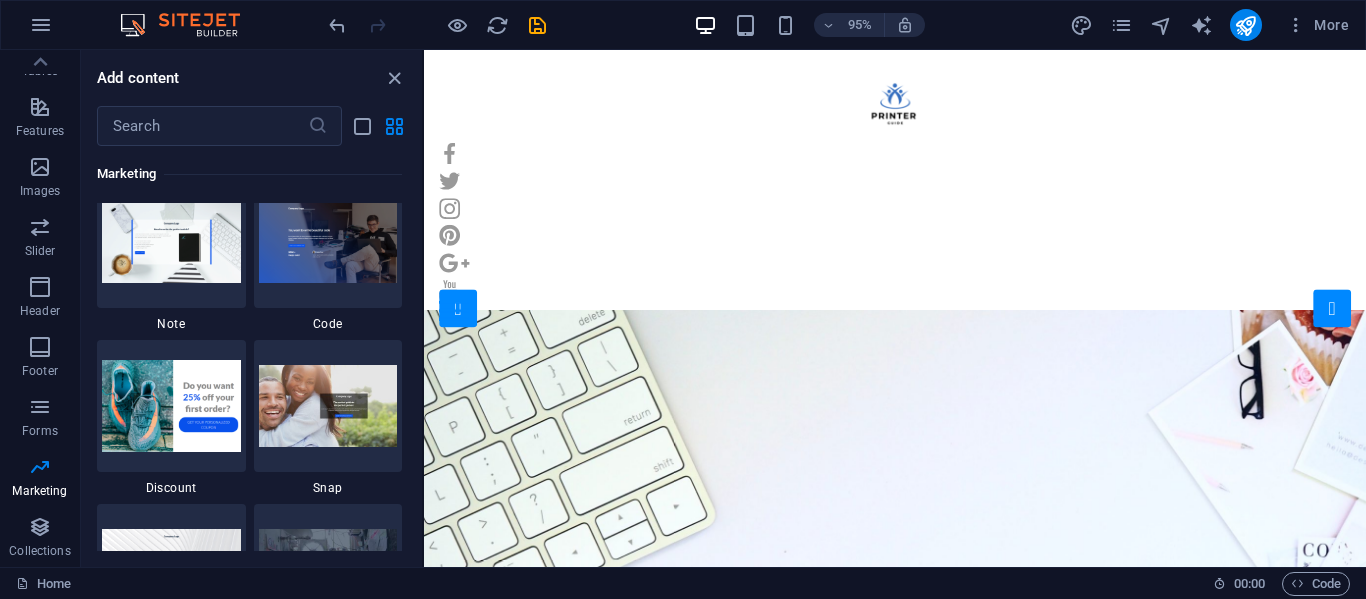 scroll, scrollTop: 17304, scrollLeft: 0, axis: vertical 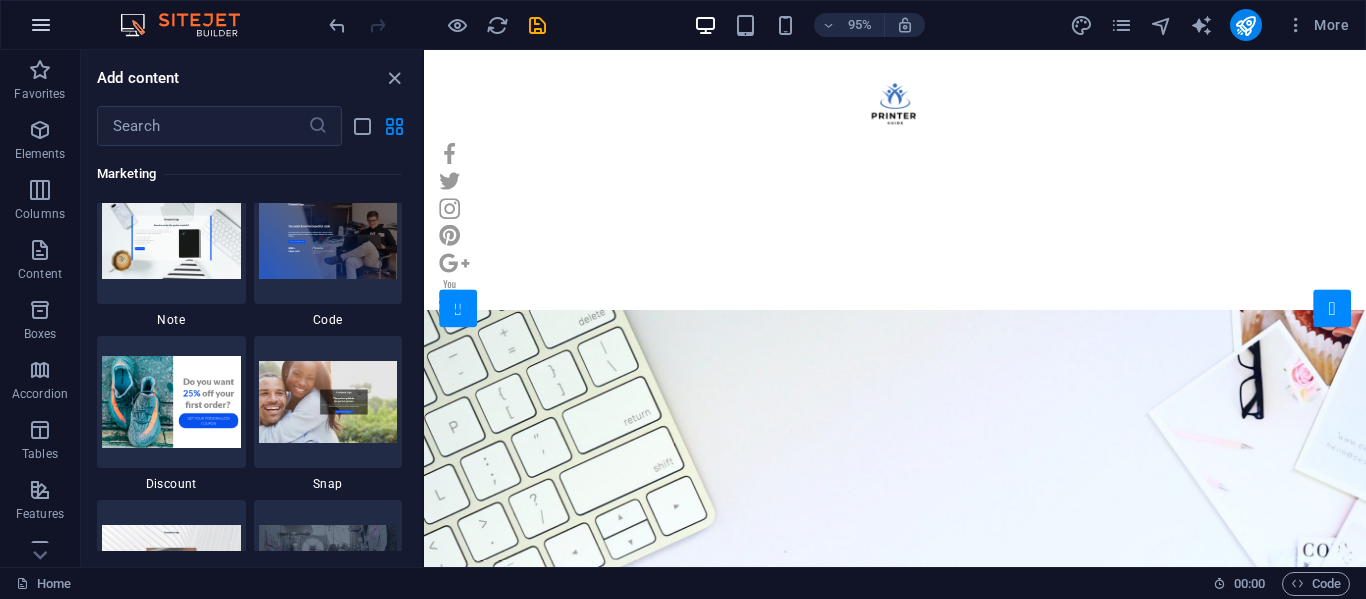 click at bounding box center (41, 25) 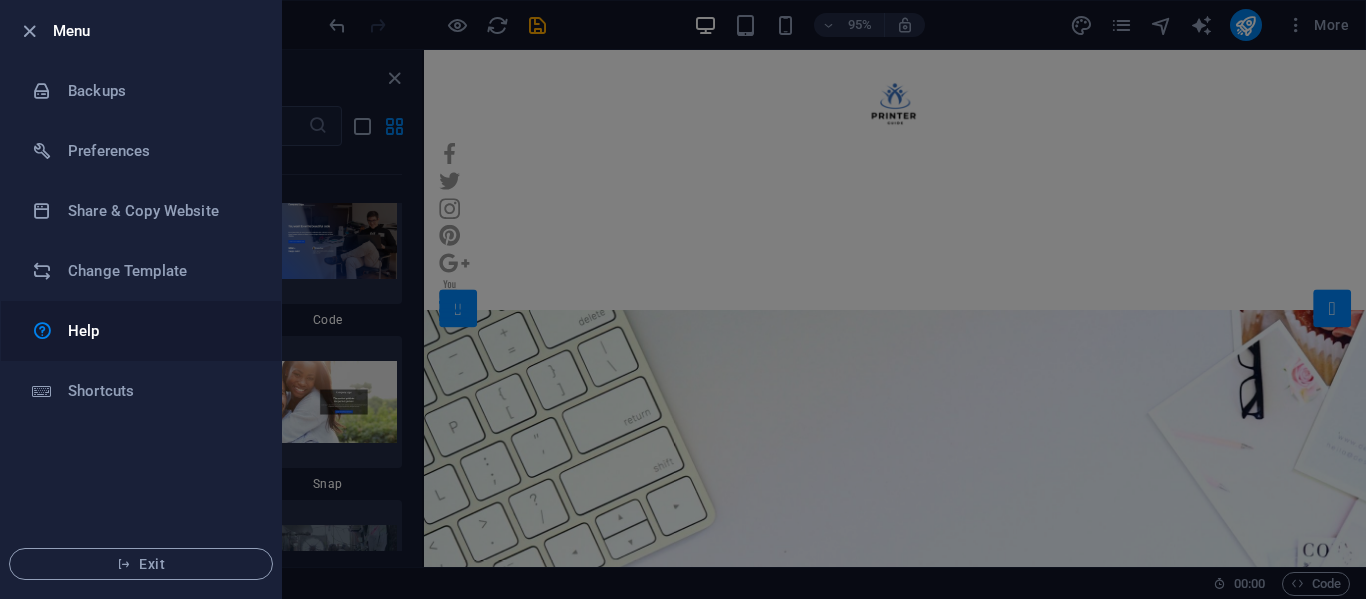click on "Help" at bounding box center [160, 331] 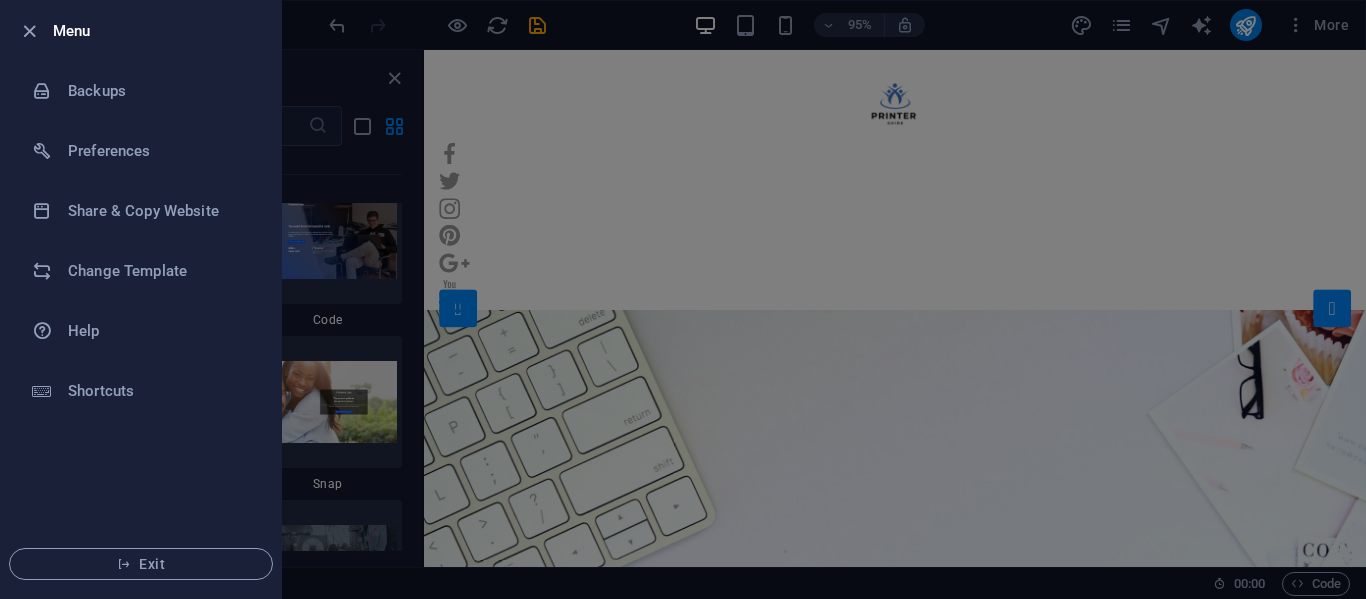 click at bounding box center [683, 299] 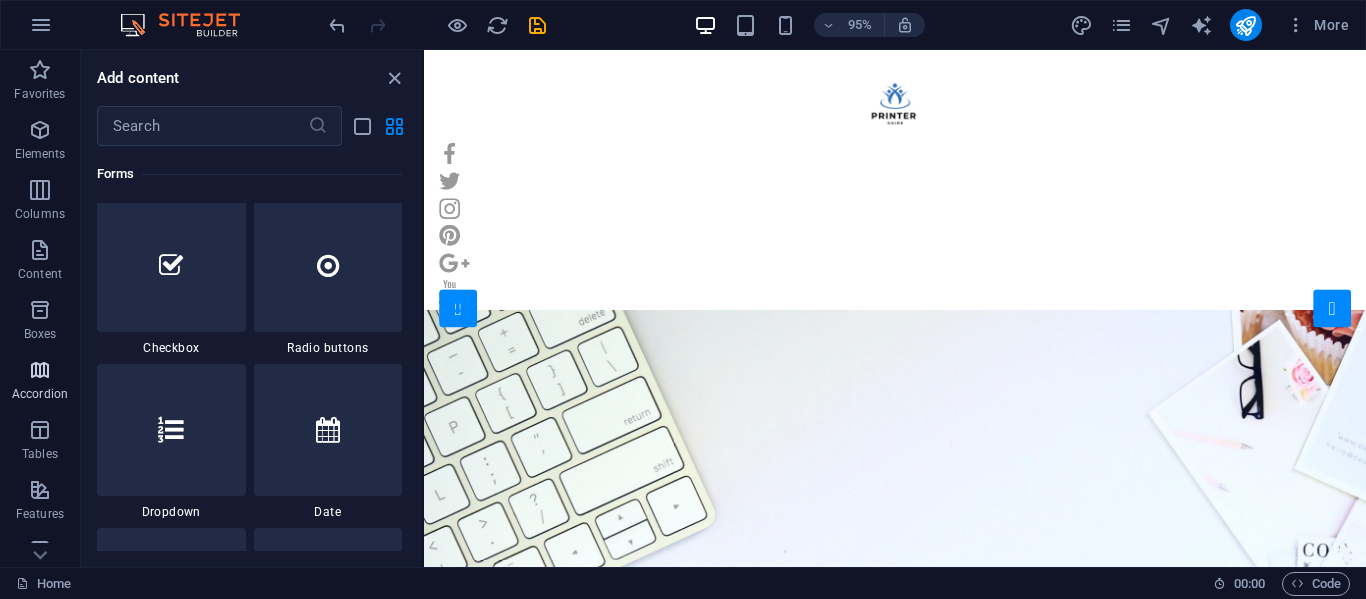 scroll, scrollTop: 12953, scrollLeft: 0, axis: vertical 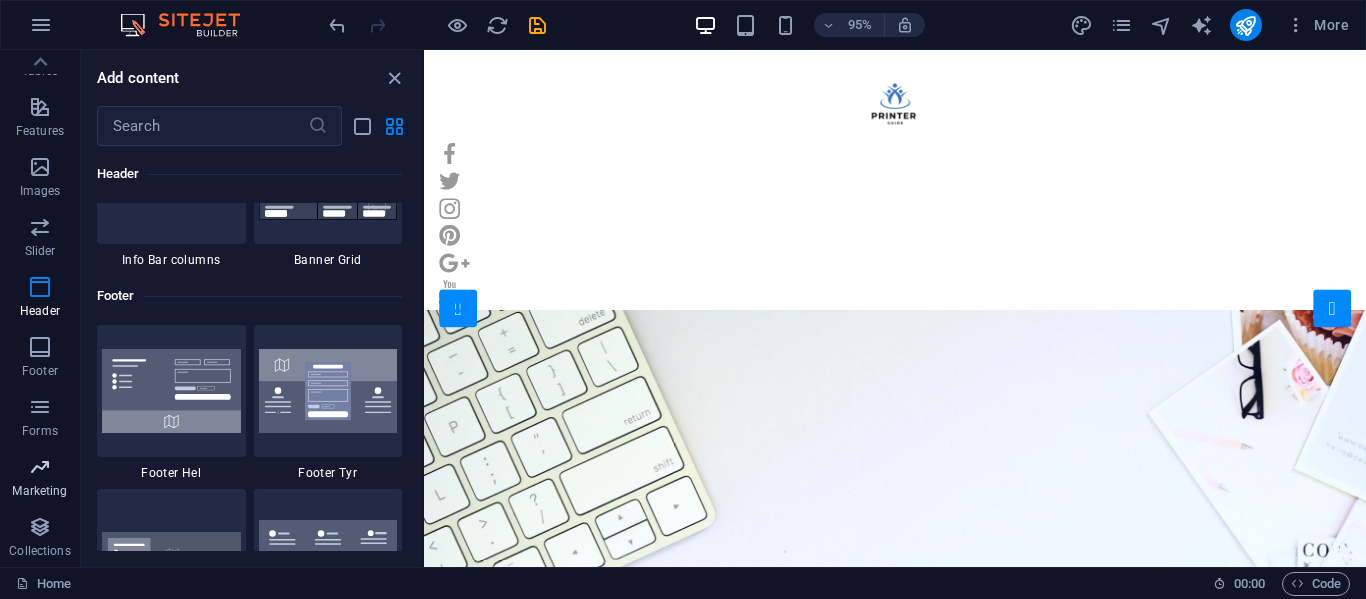 click on "Marketing" at bounding box center (40, 479) 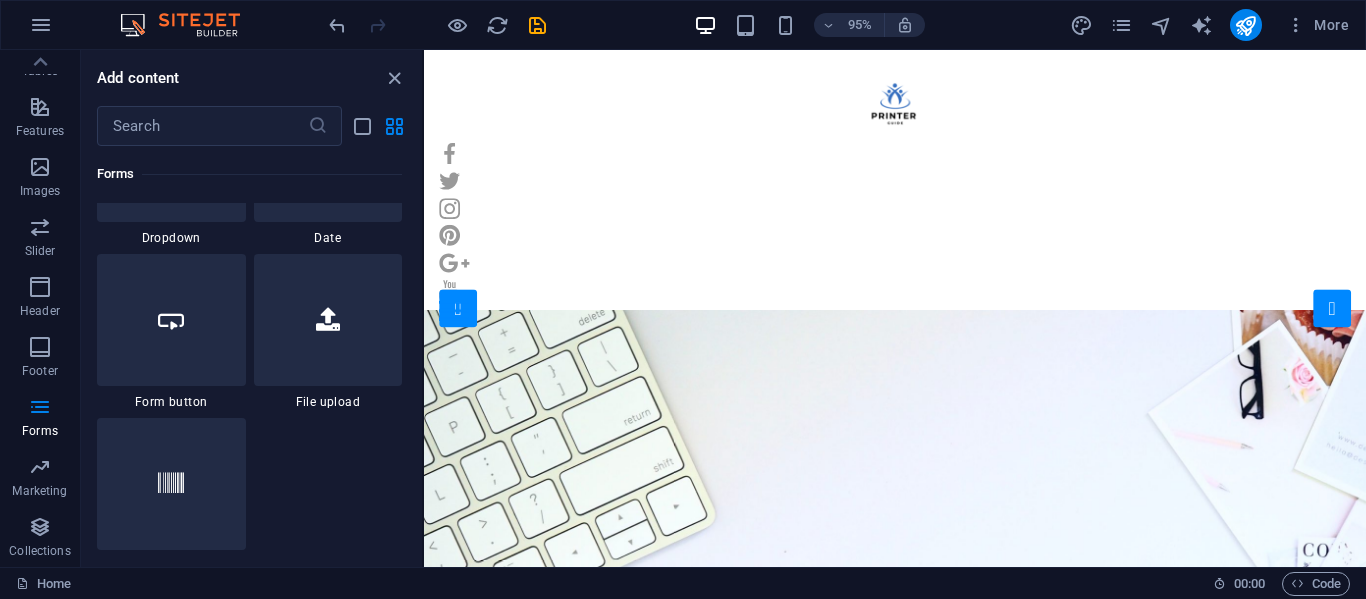 scroll, scrollTop: 15708, scrollLeft: 0, axis: vertical 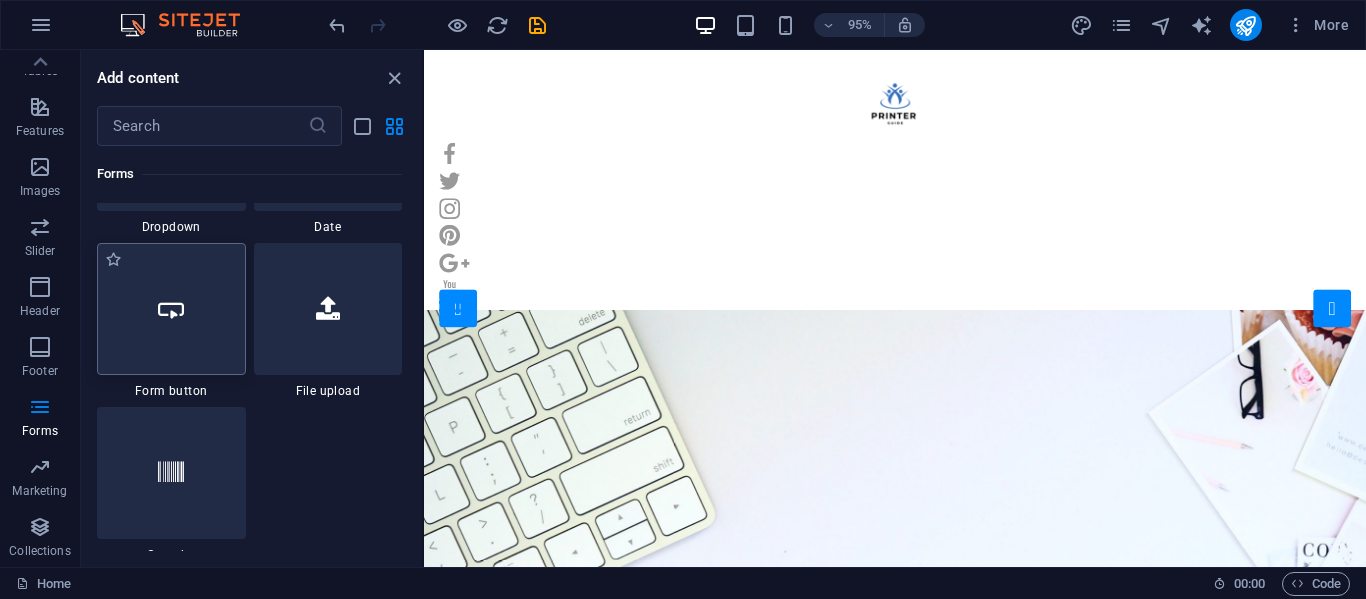 click at bounding box center [171, 309] 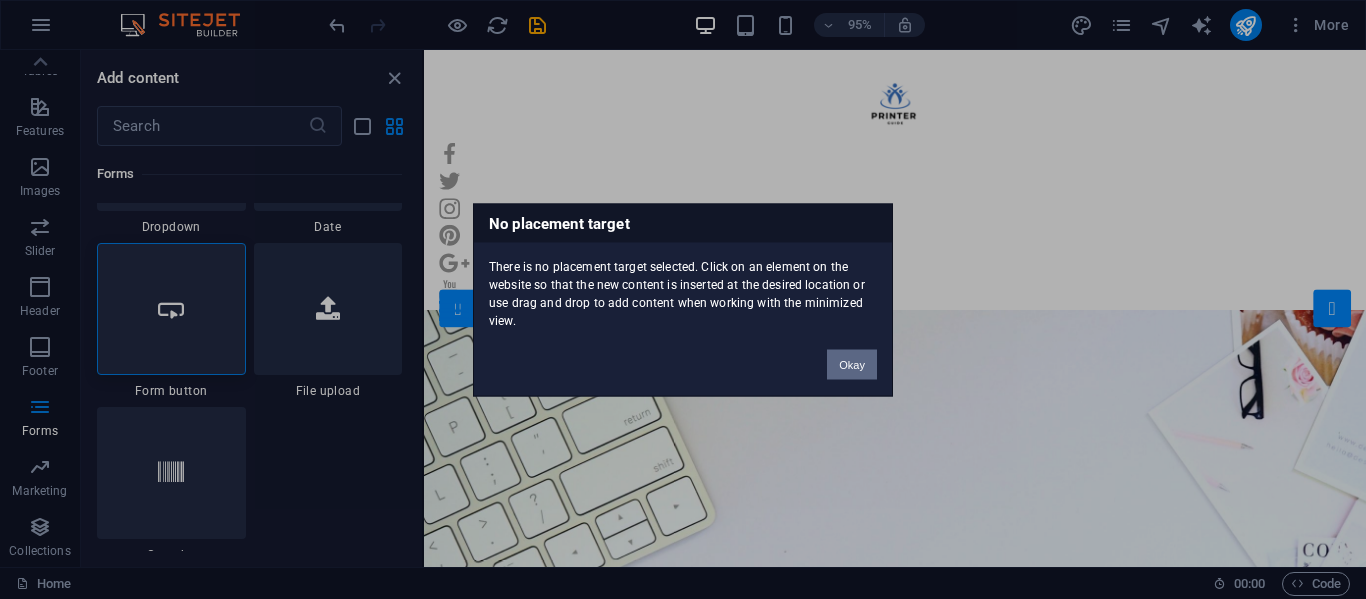 click on "Okay" at bounding box center [852, 364] 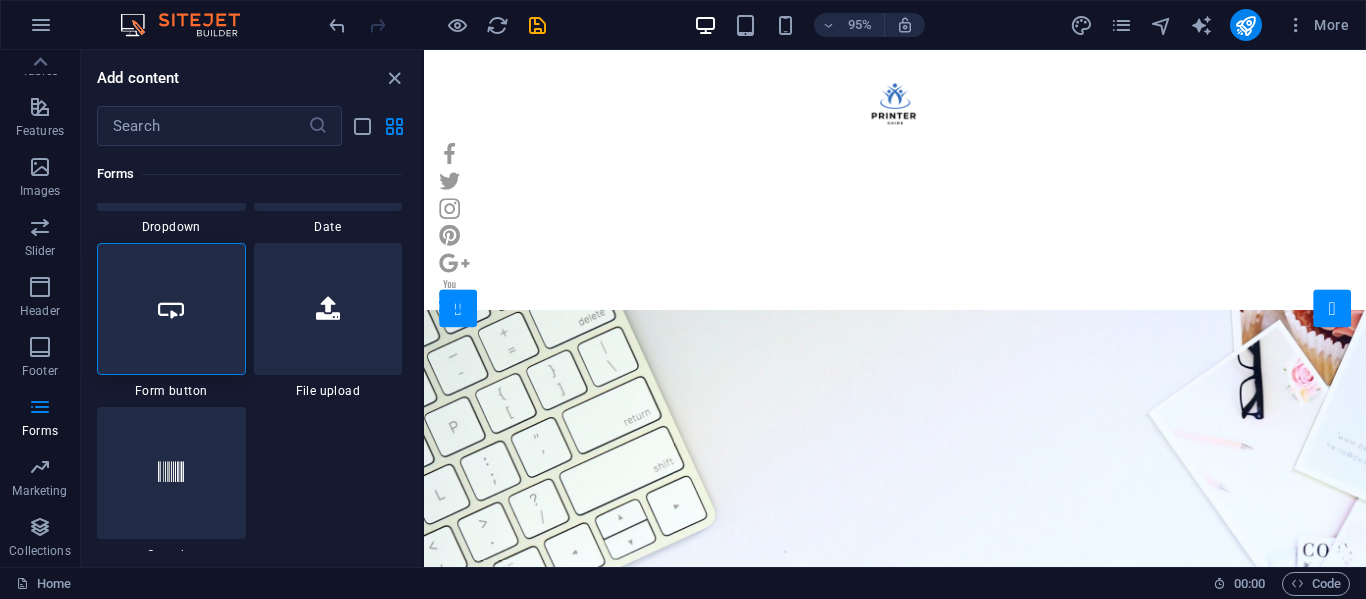 scroll, scrollTop: 15865, scrollLeft: 0, axis: vertical 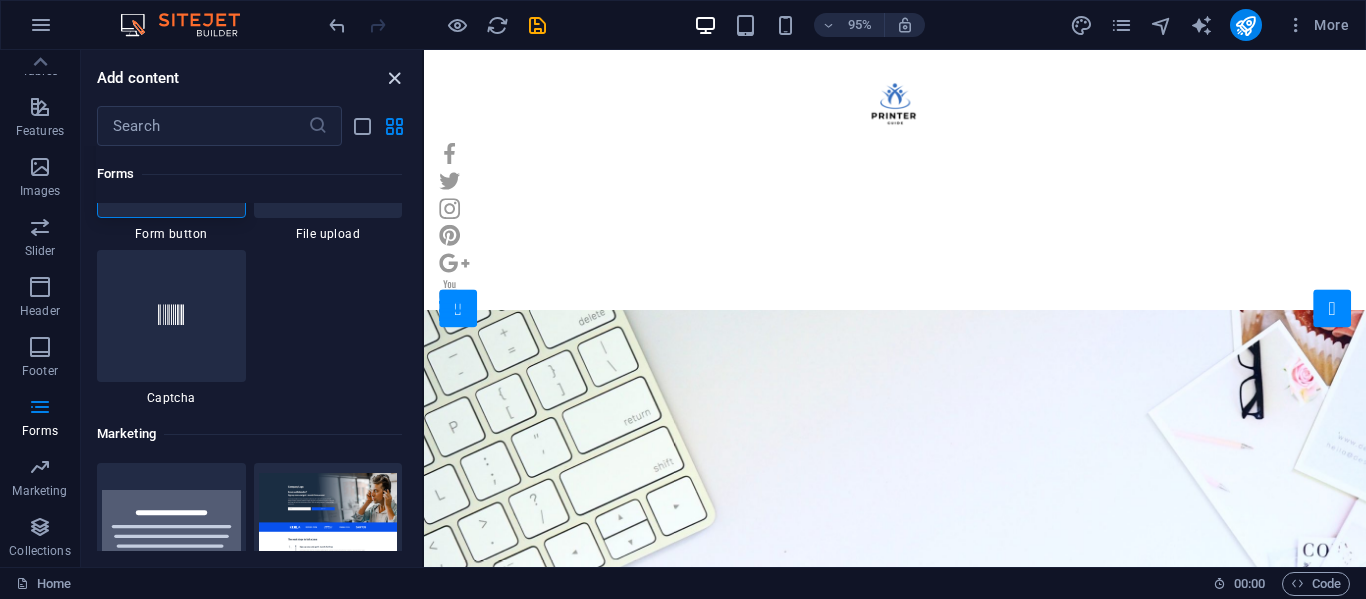 click at bounding box center (394, 78) 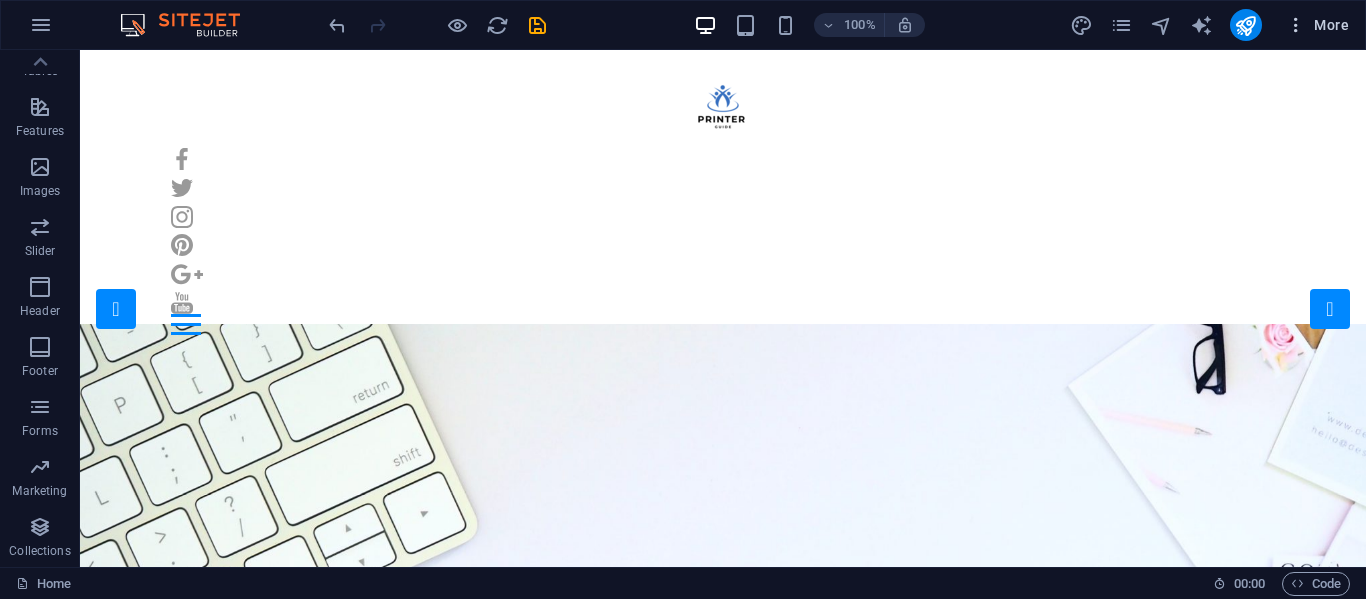 click on "More" at bounding box center [1317, 25] 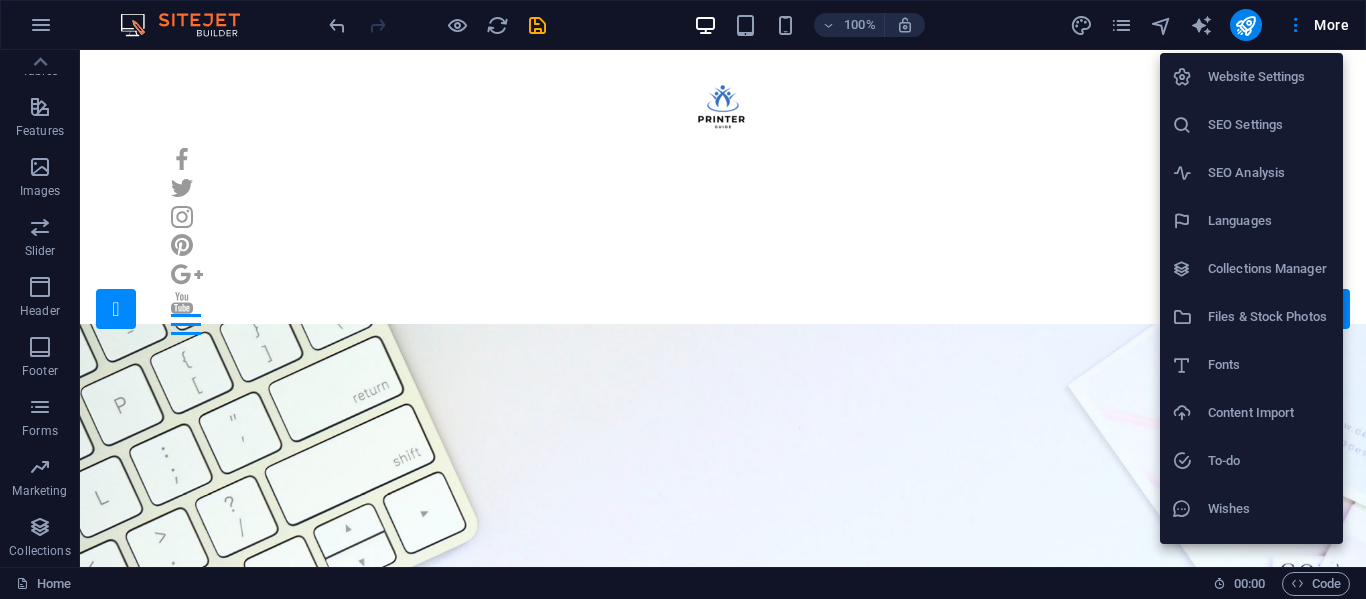 click at bounding box center (683, 299) 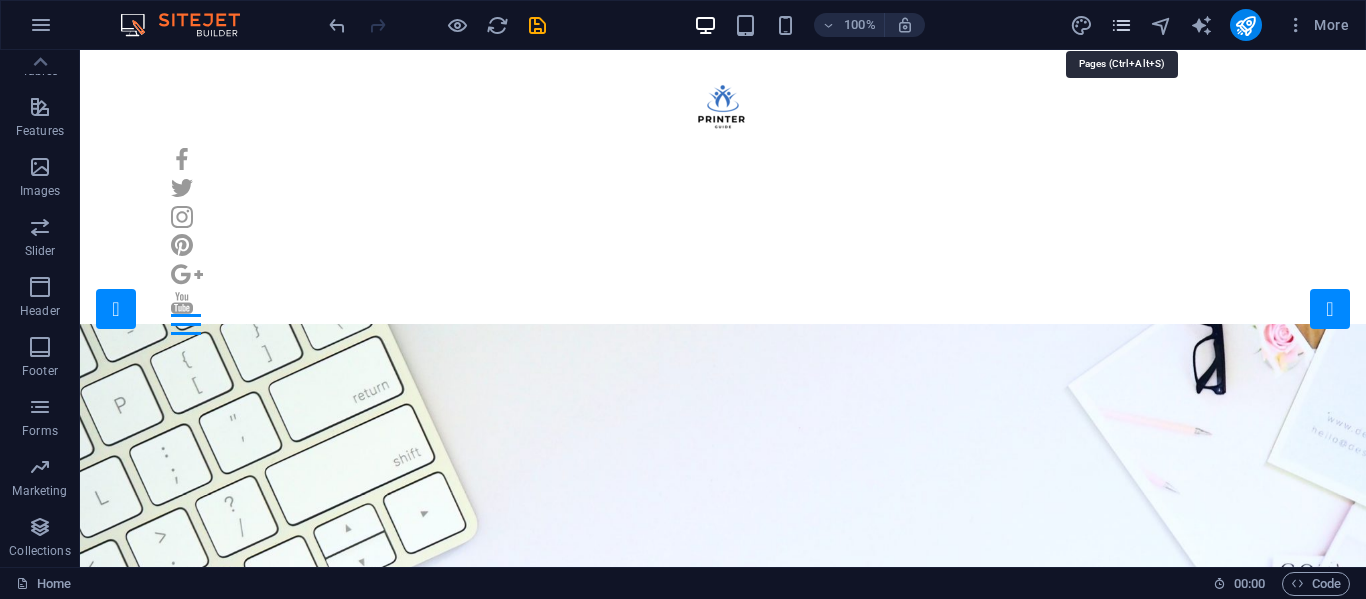 click at bounding box center [1121, 25] 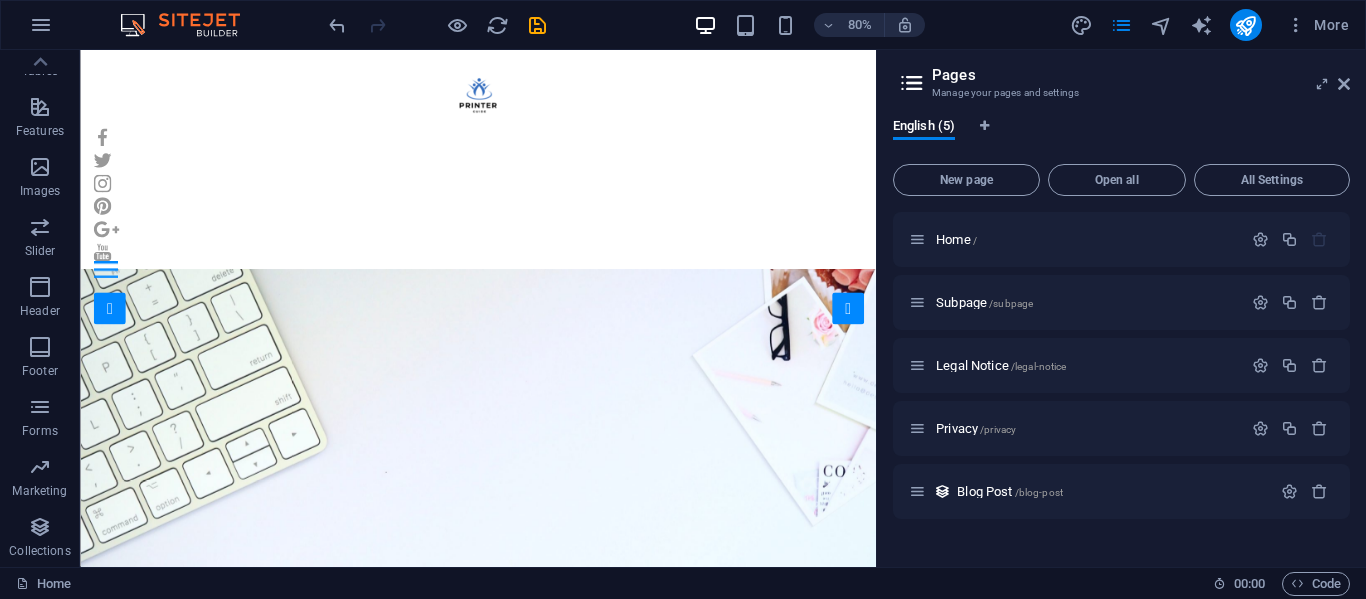 click on "Pages" at bounding box center [1141, 75] 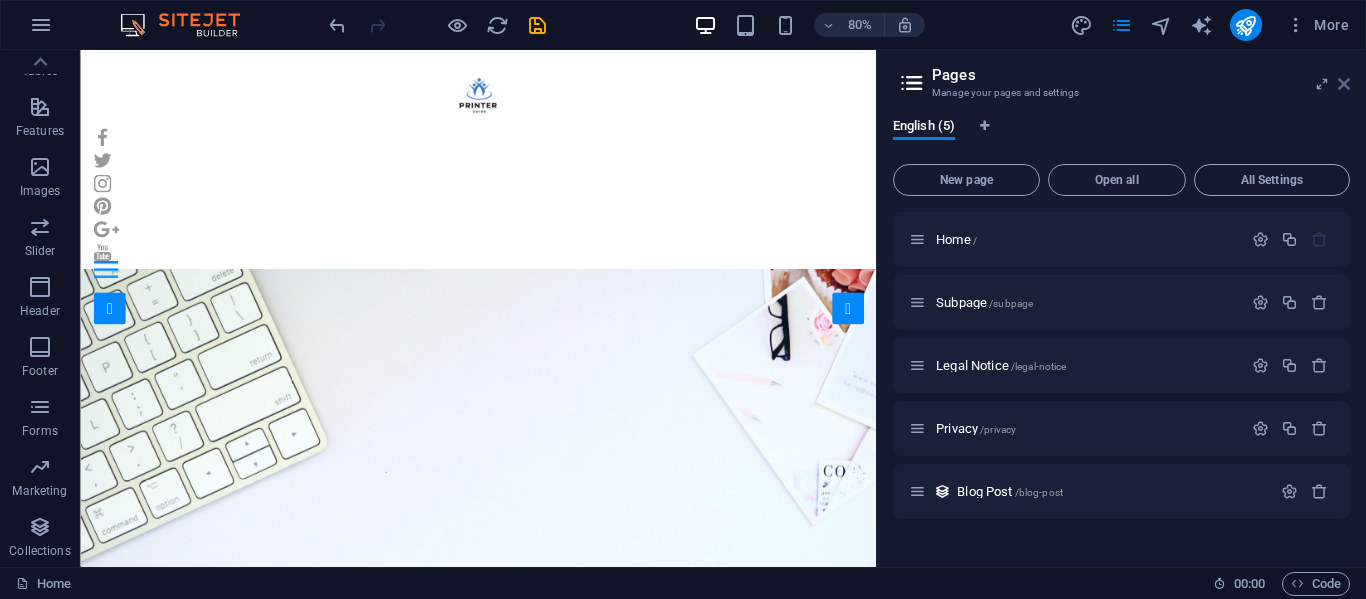 click at bounding box center [1344, 84] 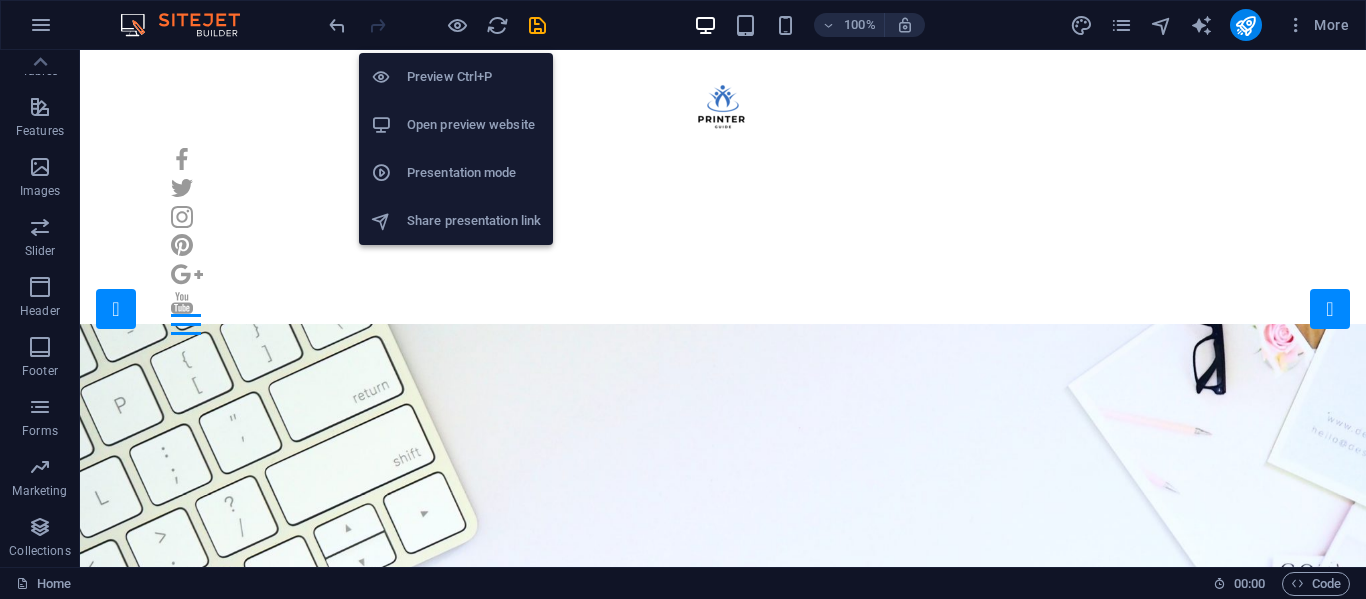 click on "Open preview website" at bounding box center (456, 125) 